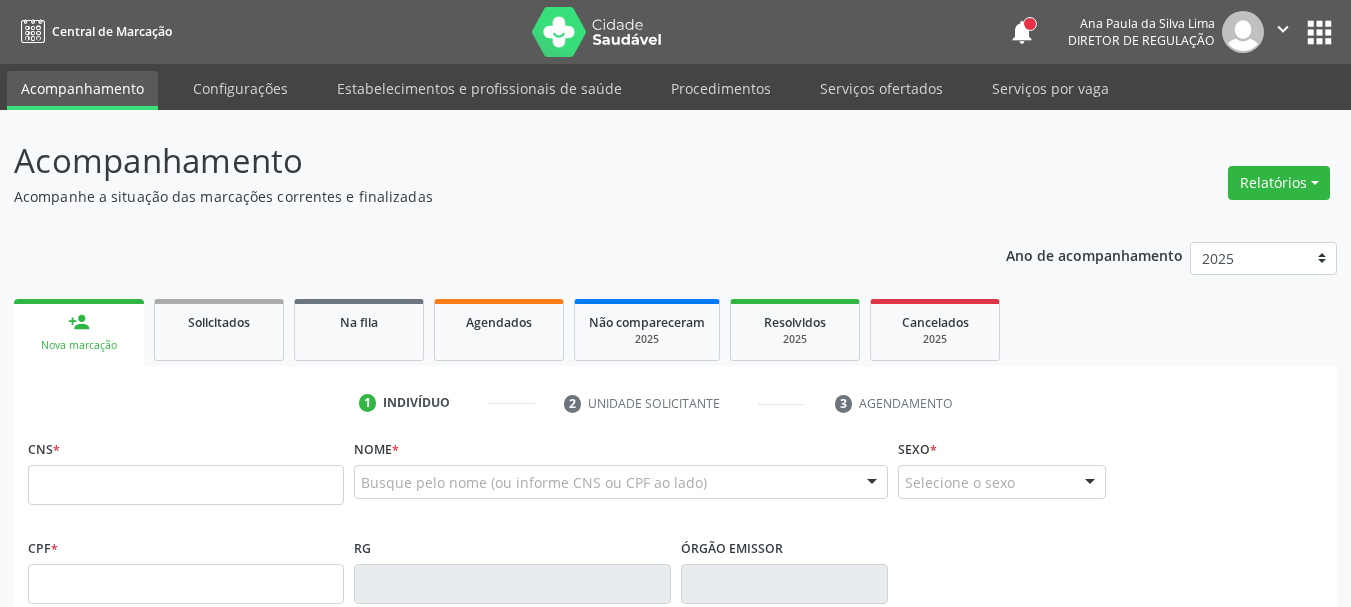 scroll, scrollTop: 0, scrollLeft: 0, axis: both 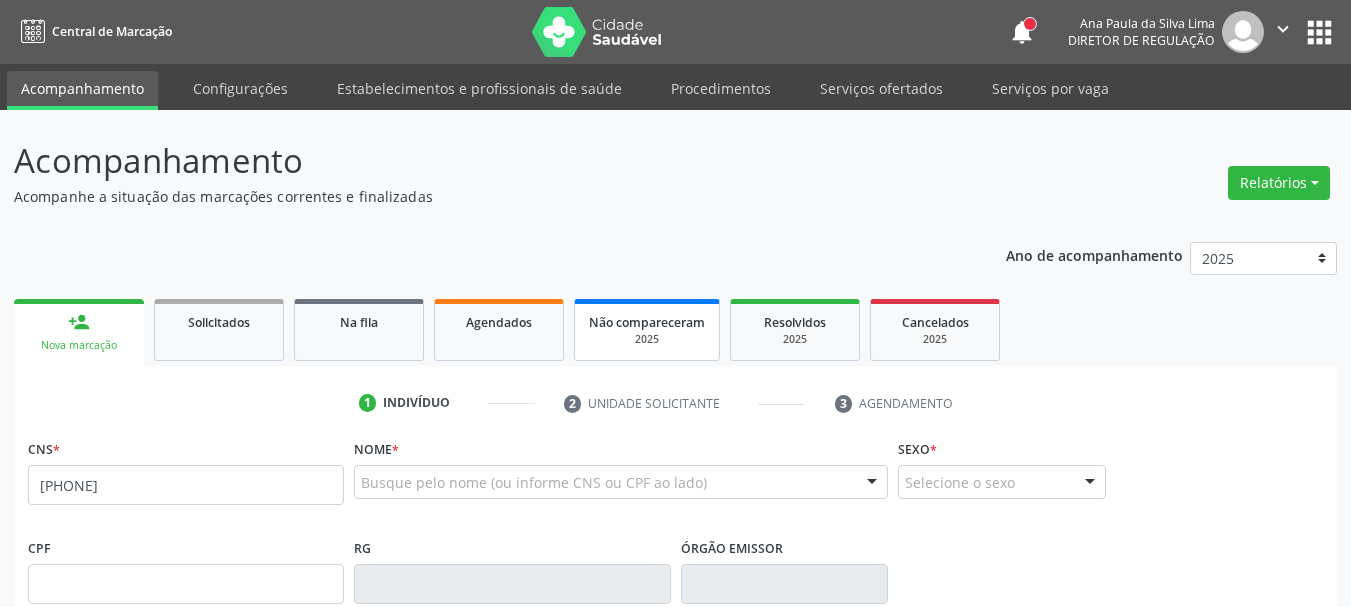 type on "[PHONE]" 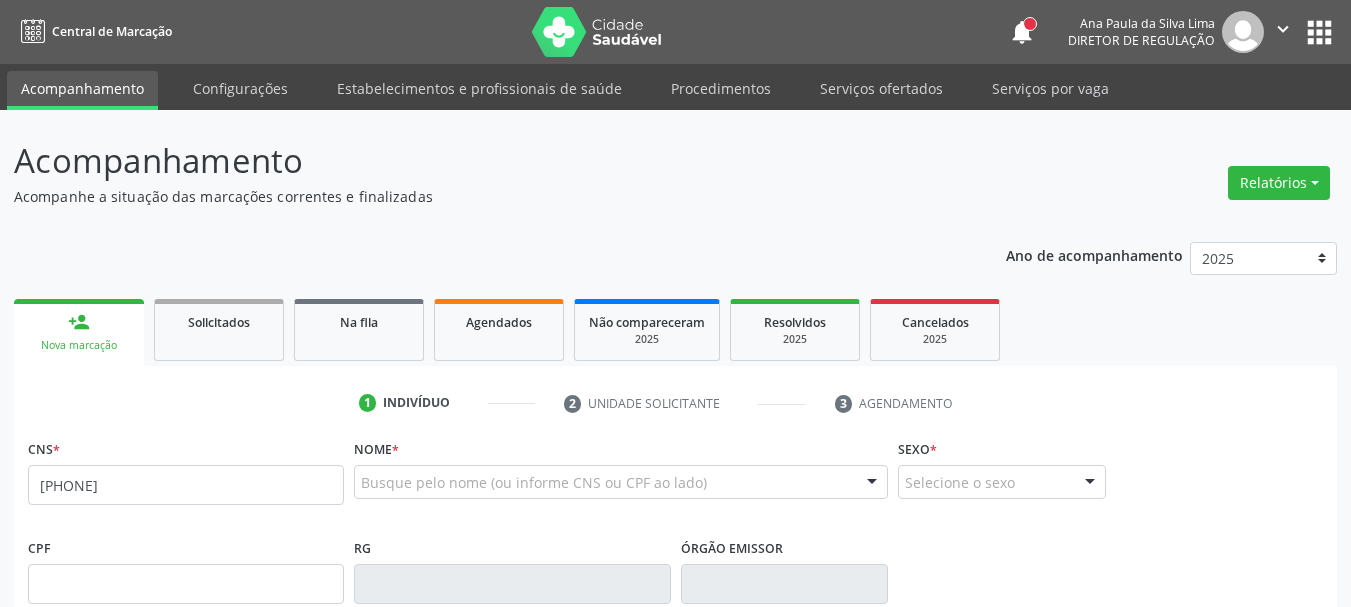 scroll, scrollTop: 55, scrollLeft: 0, axis: vertical 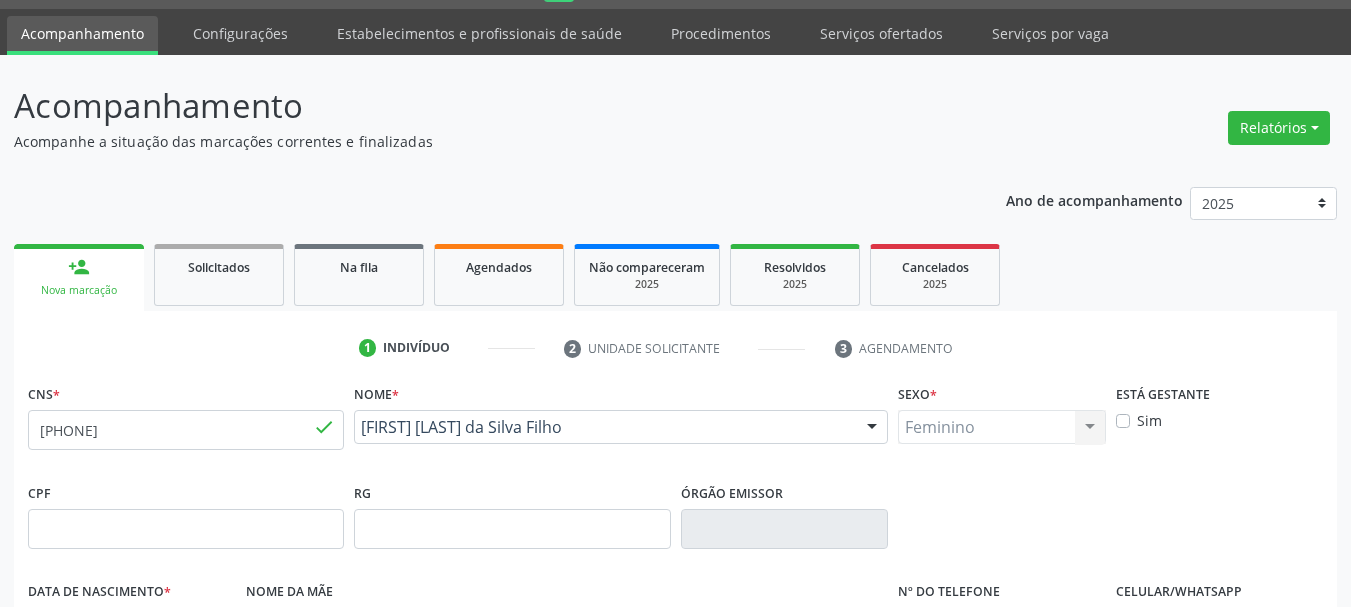 type on "[DATE]" 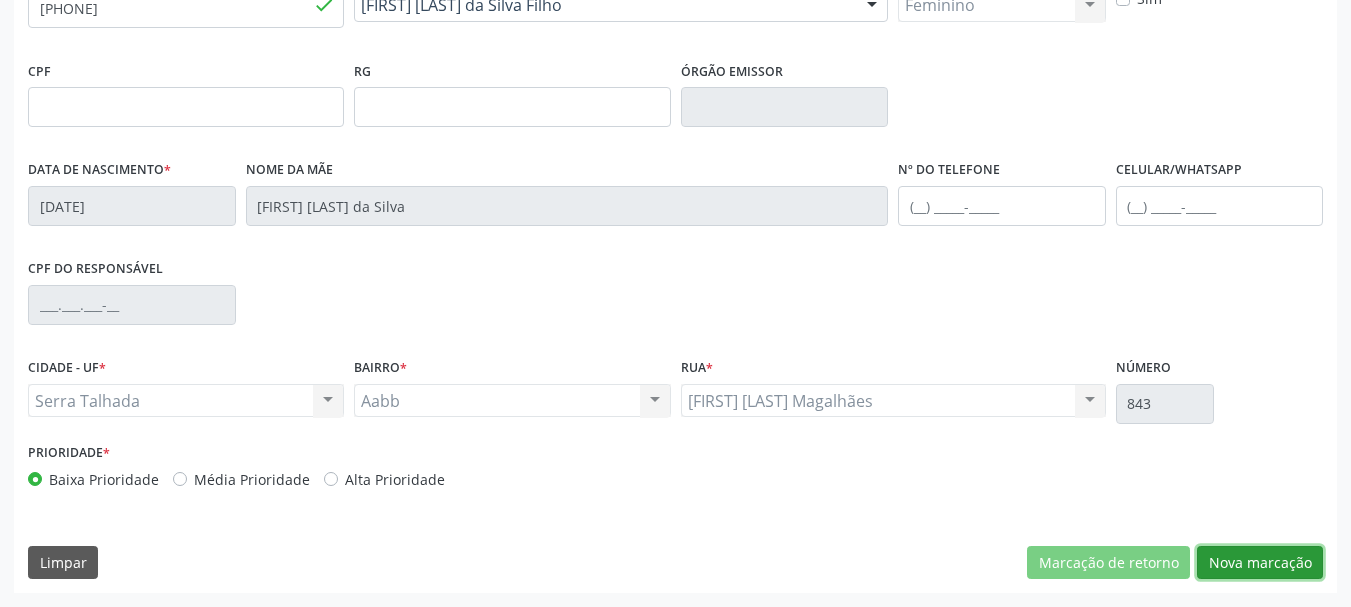 click on "Nova marcação" at bounding box center [1260, 563] 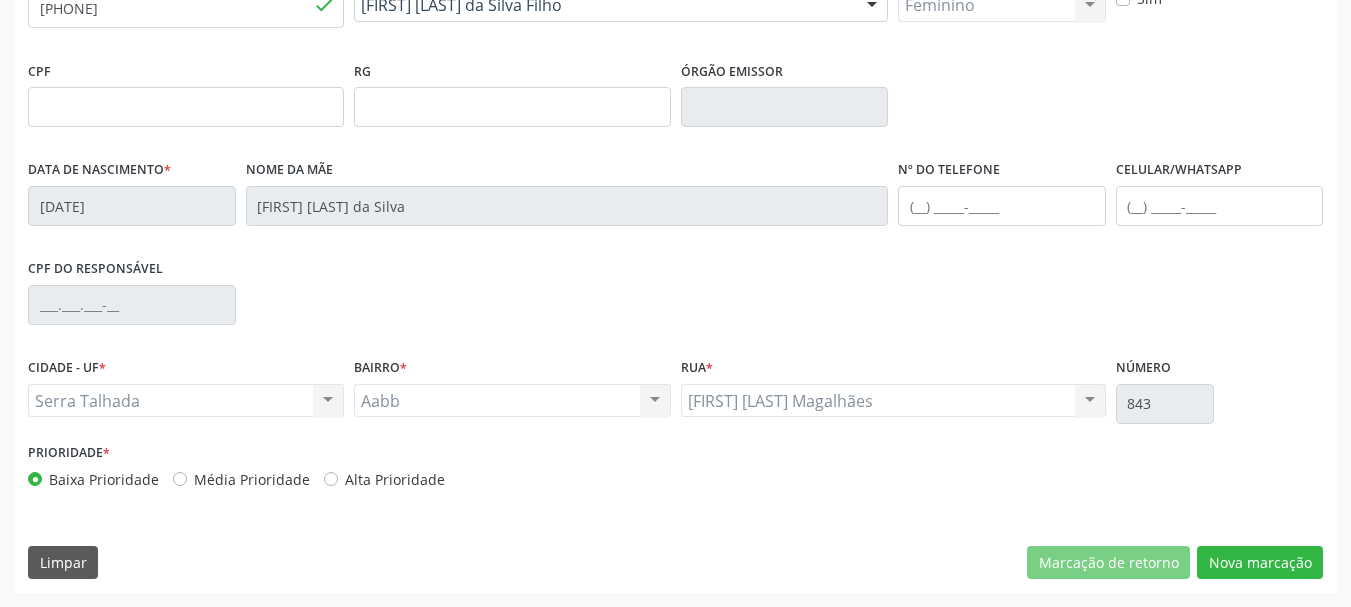 scroll, scrollTop: 299, scrollLeft: 0, axis: vertical 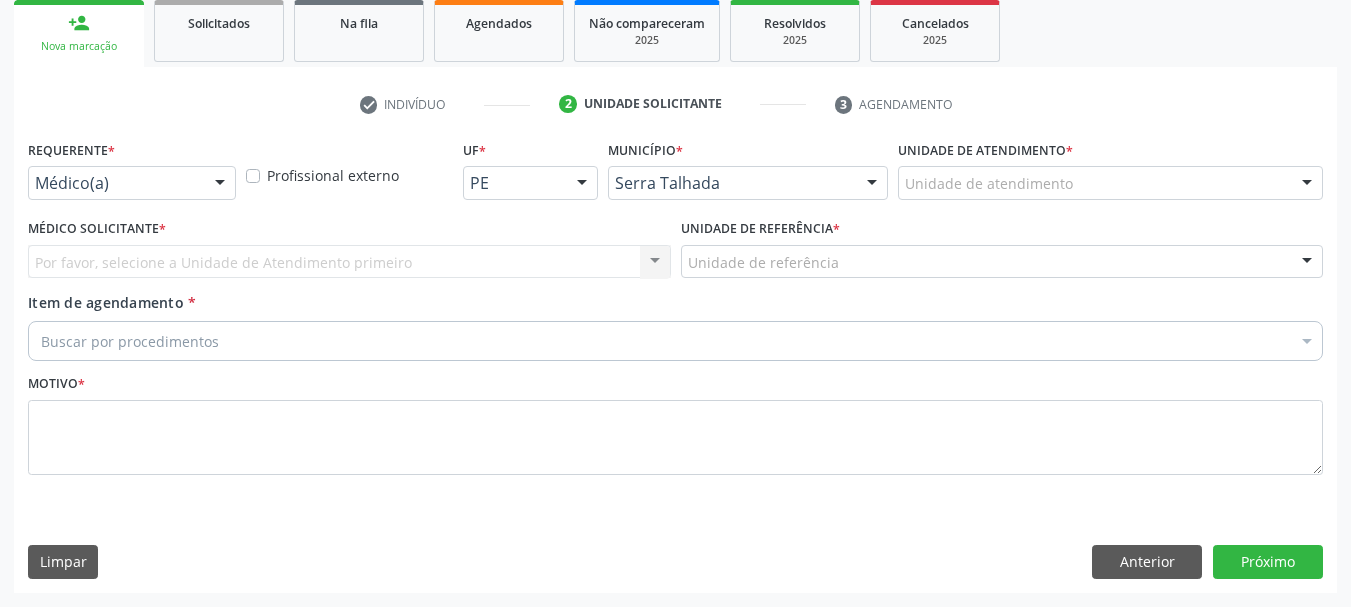 click on "Médico(a)" at bounding box center (132, 183) 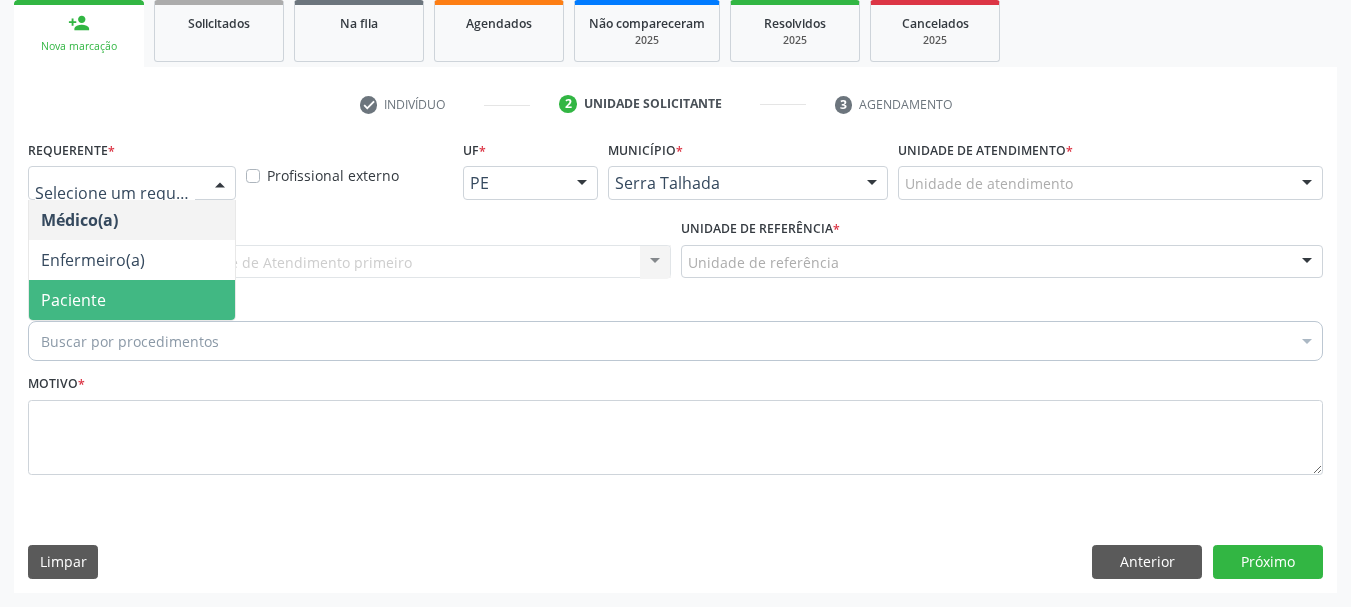 drag, startPoint x: 116, startPoint y: 300, endPoint x: 116, endPoint y: 263, distance: 37 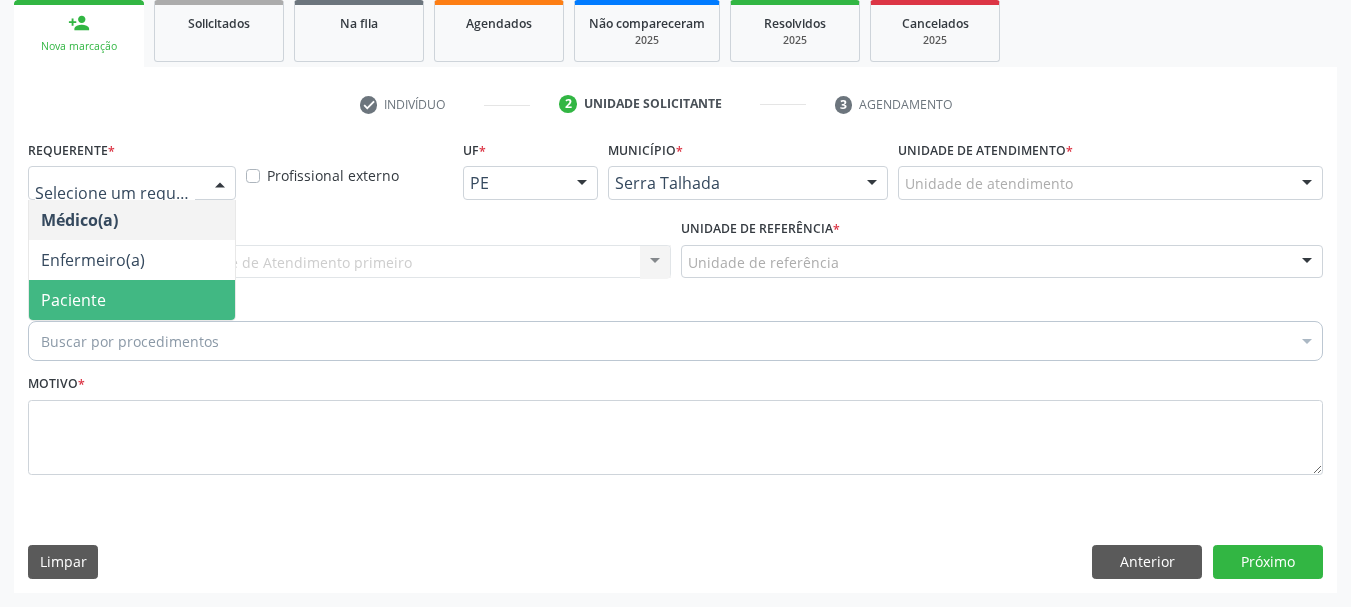 click on "Paciente" at bounding box center [132, 300] 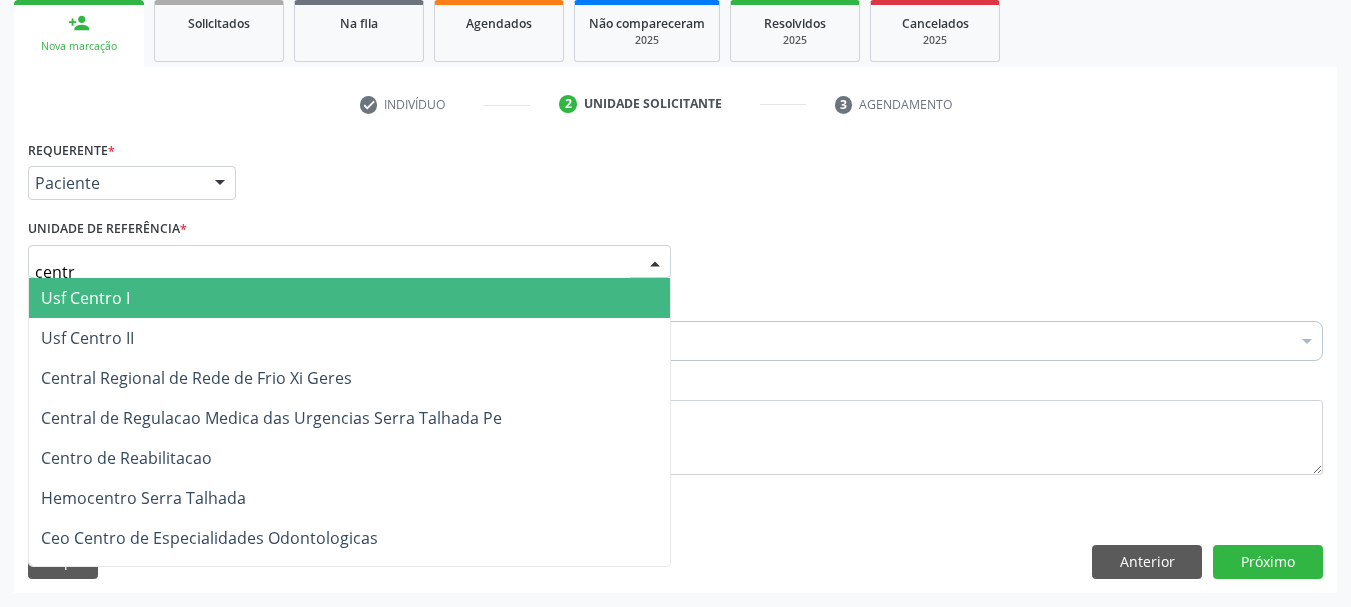 type on "centro" 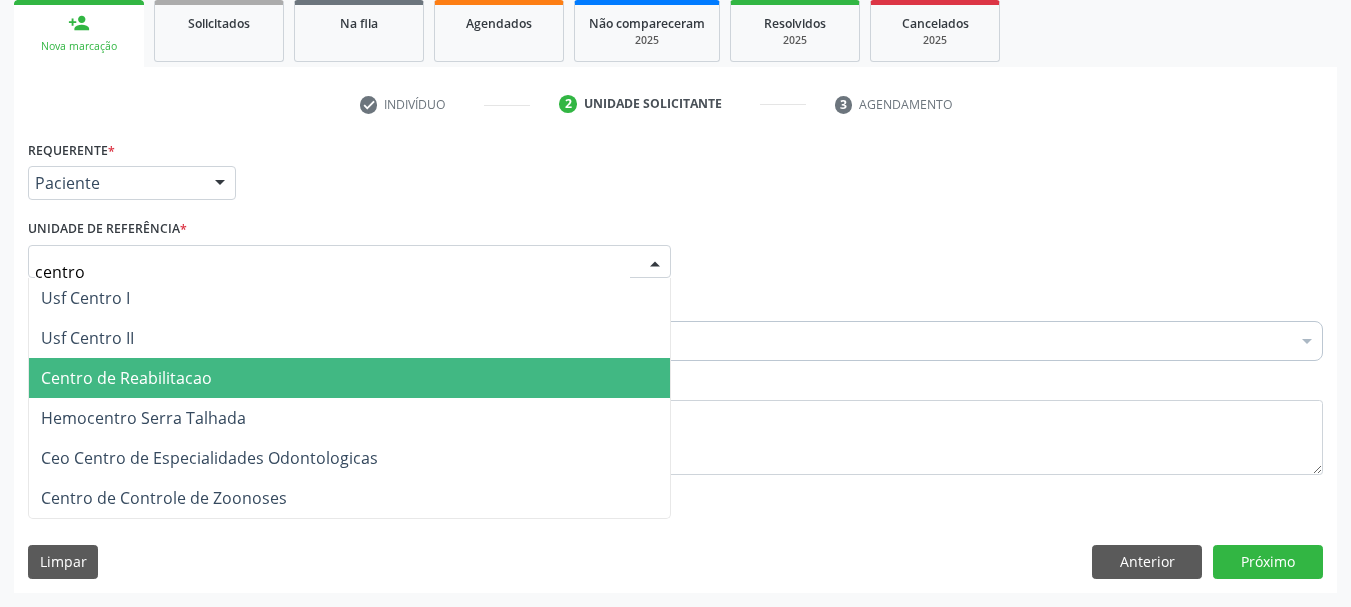 click on "Centro de Reabilitacao" at bounding box center (349, 378) 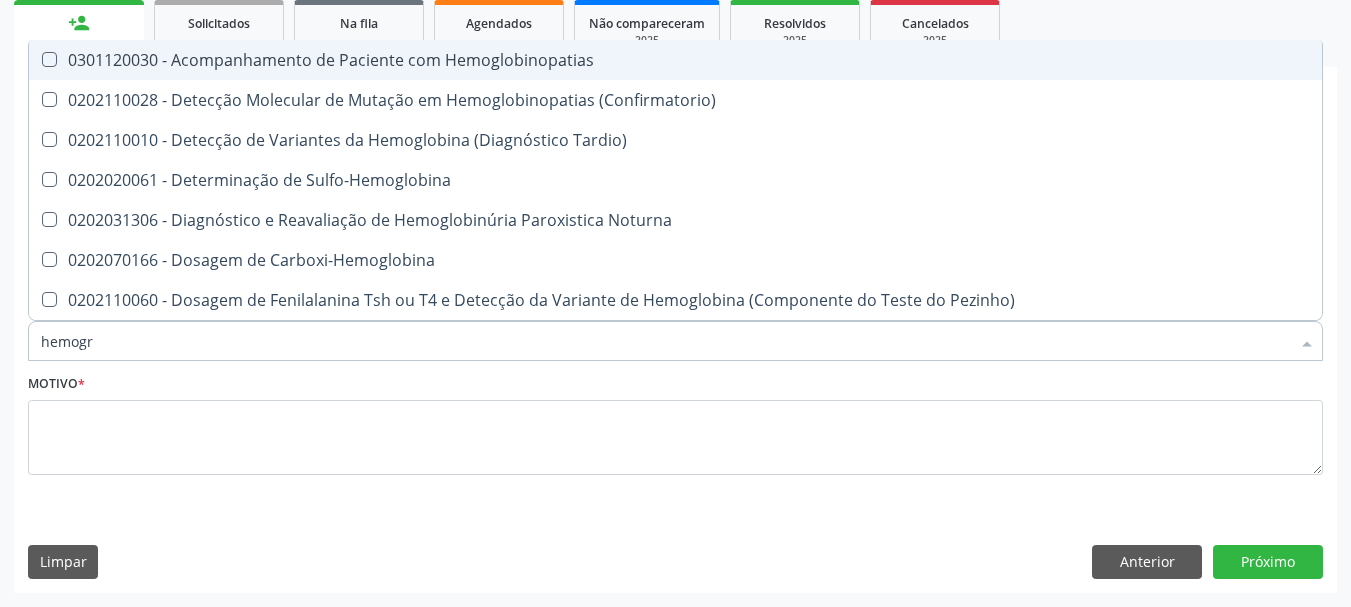 type on "hemogra" 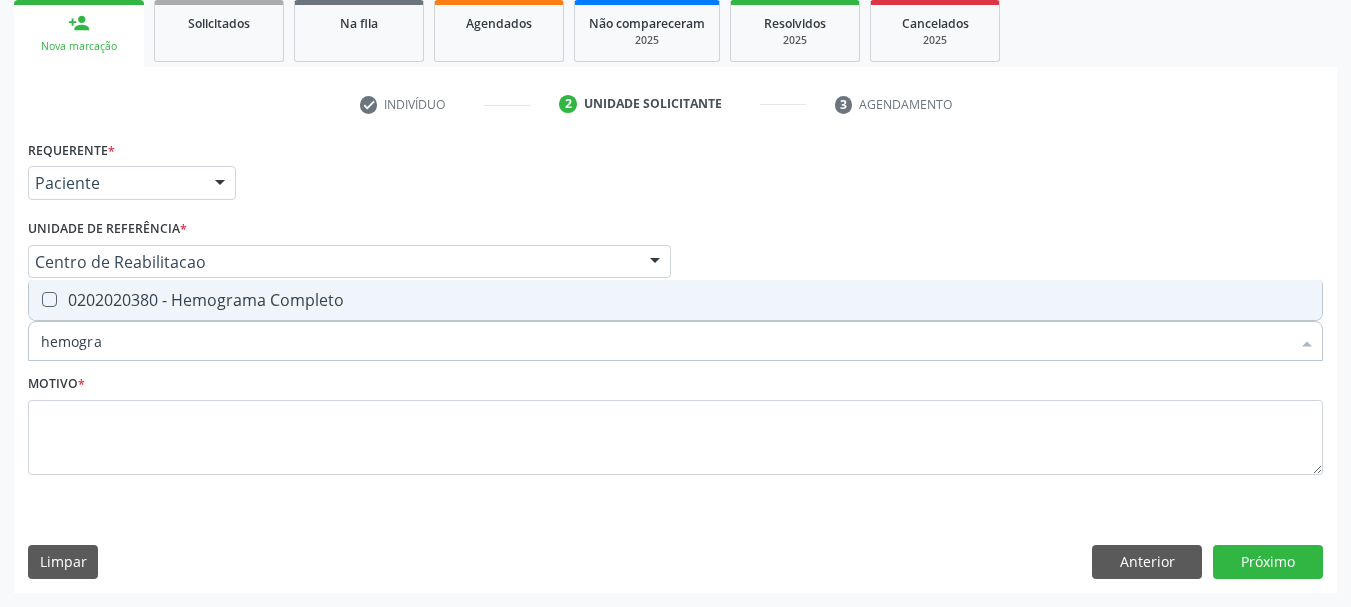 click on "0202020380 - Hemograma Completo" at bounding box center (675, 300) 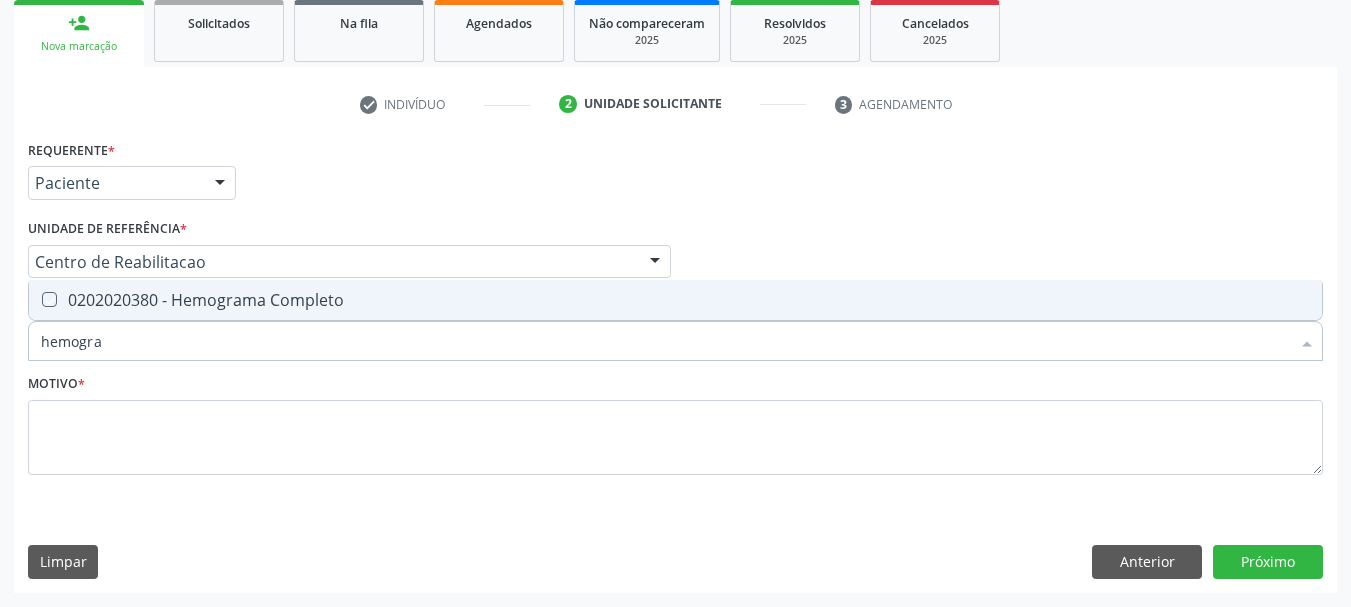 checkbox on "true" 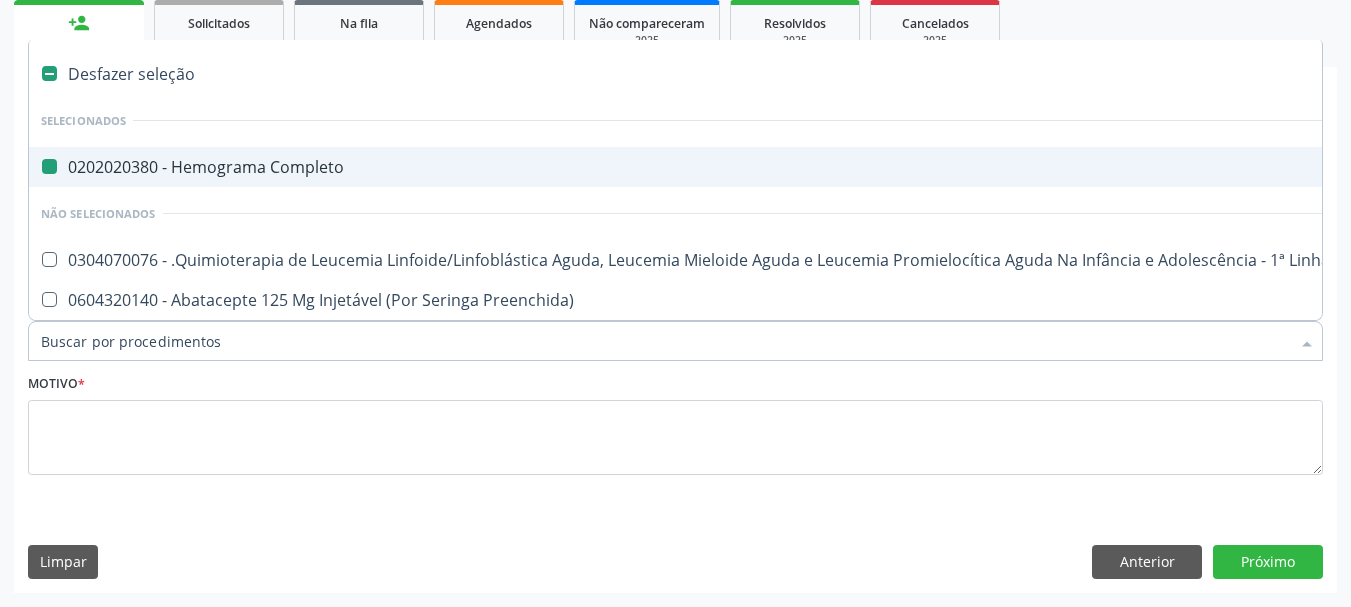 type on "u" 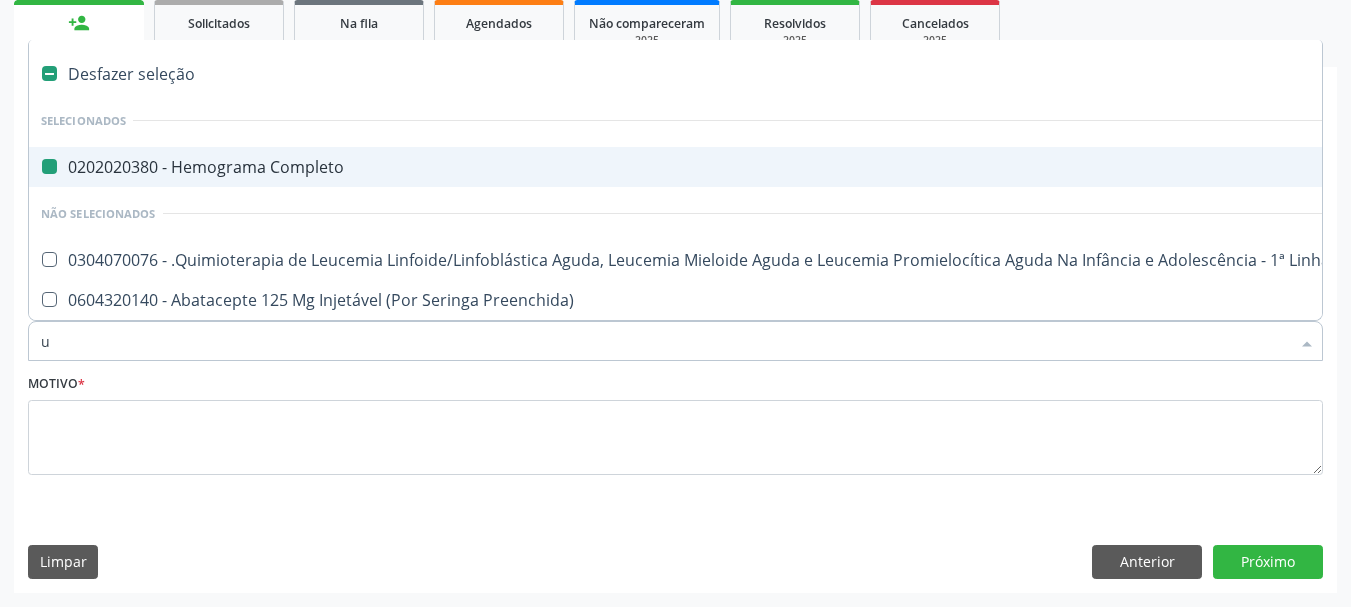 checkbox on "false" 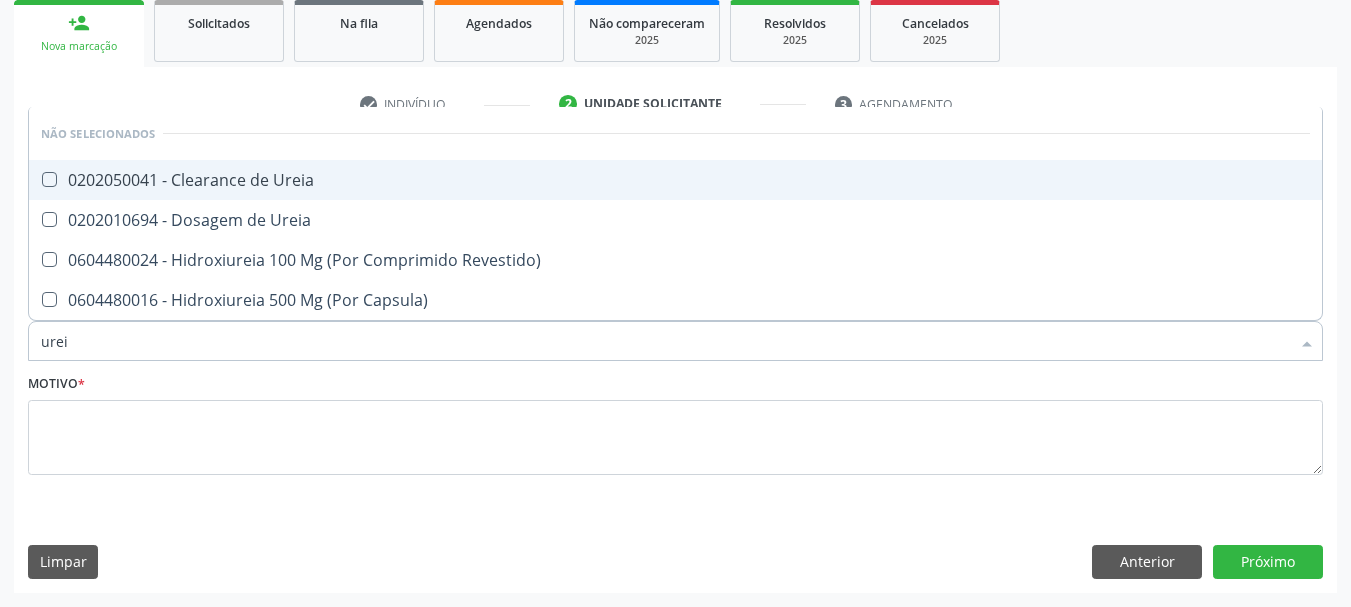 type on "ureia" 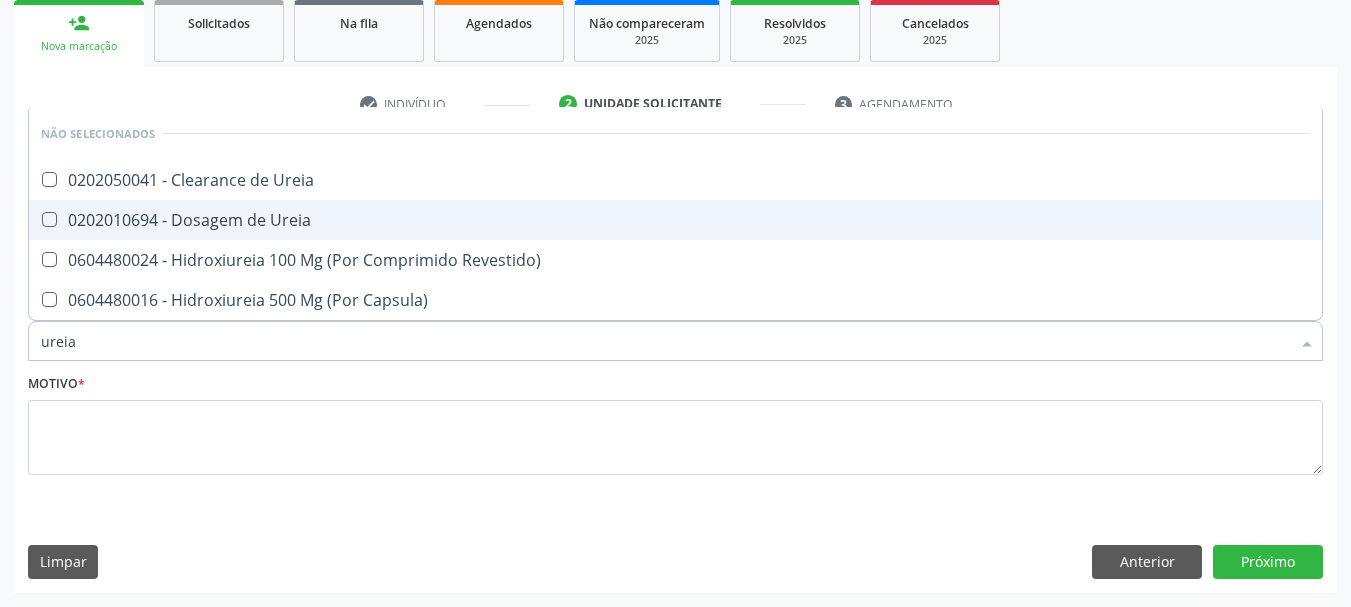 click on "0202010694 - Dosagem de Ureia" at bounding box center (675, 220) 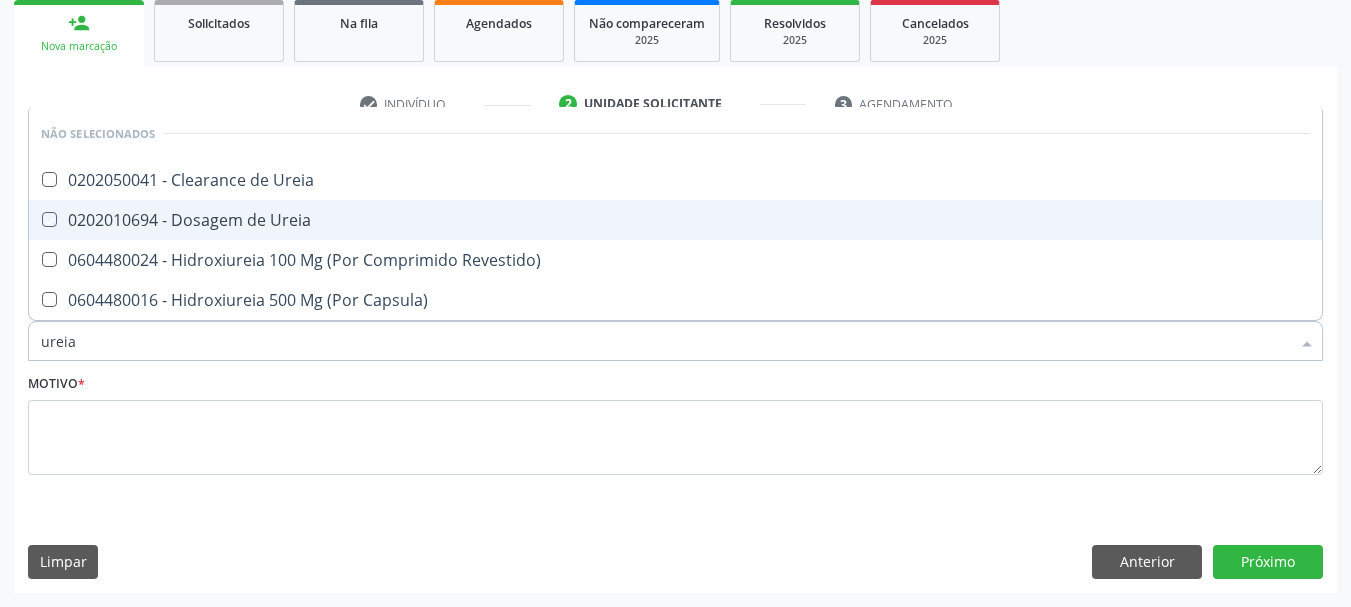checkbox on "true" 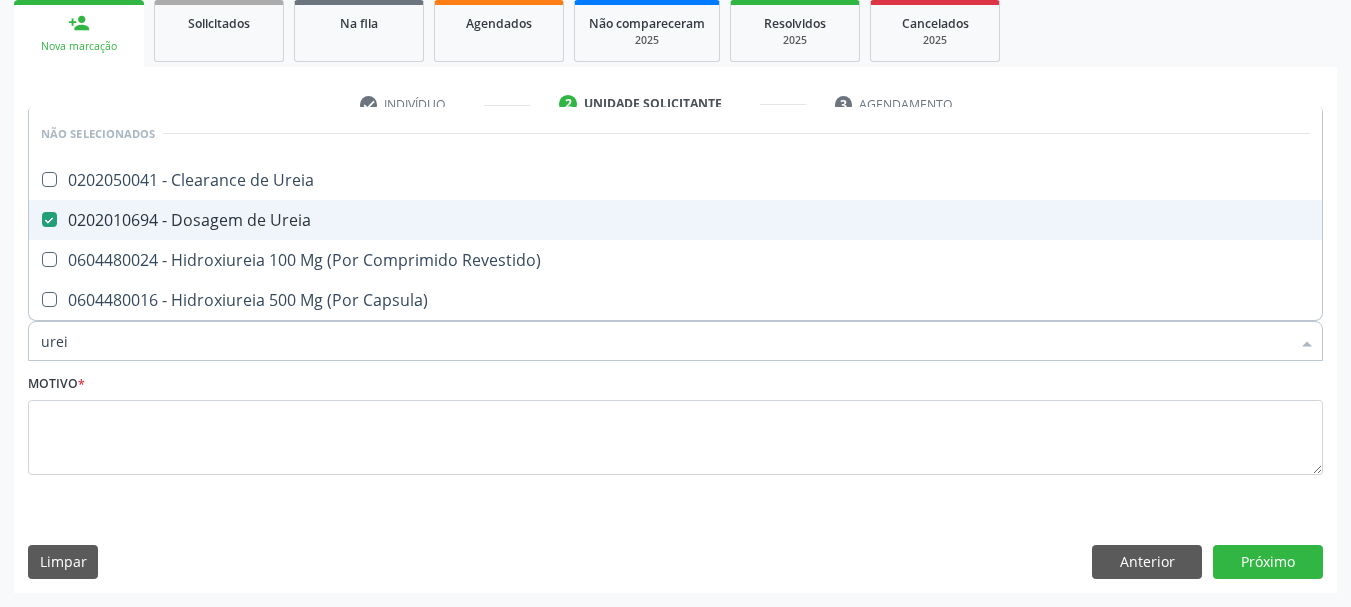 type on "ure" 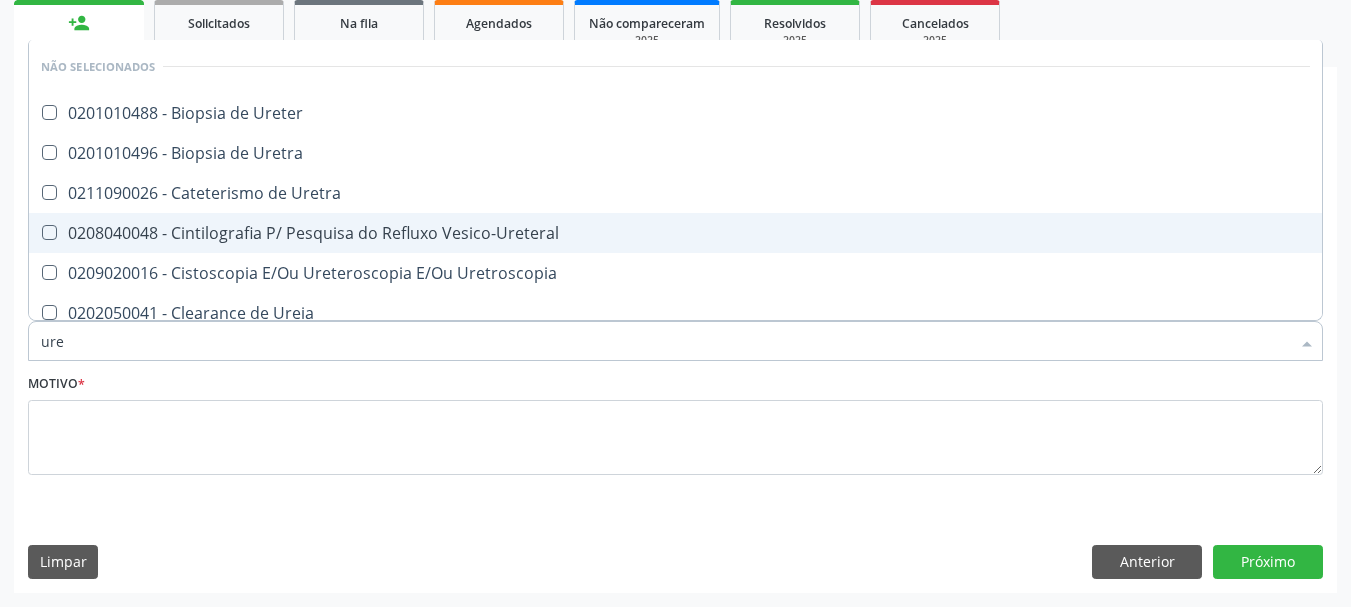 type on "ur" 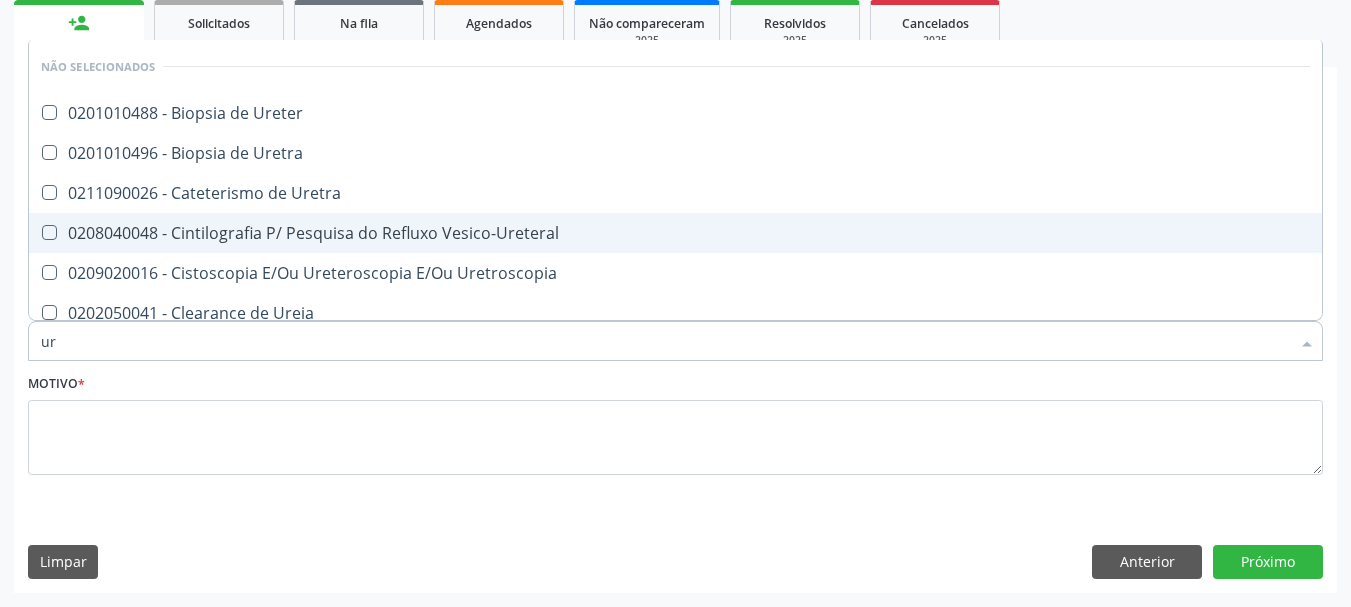 checkbox on "false" 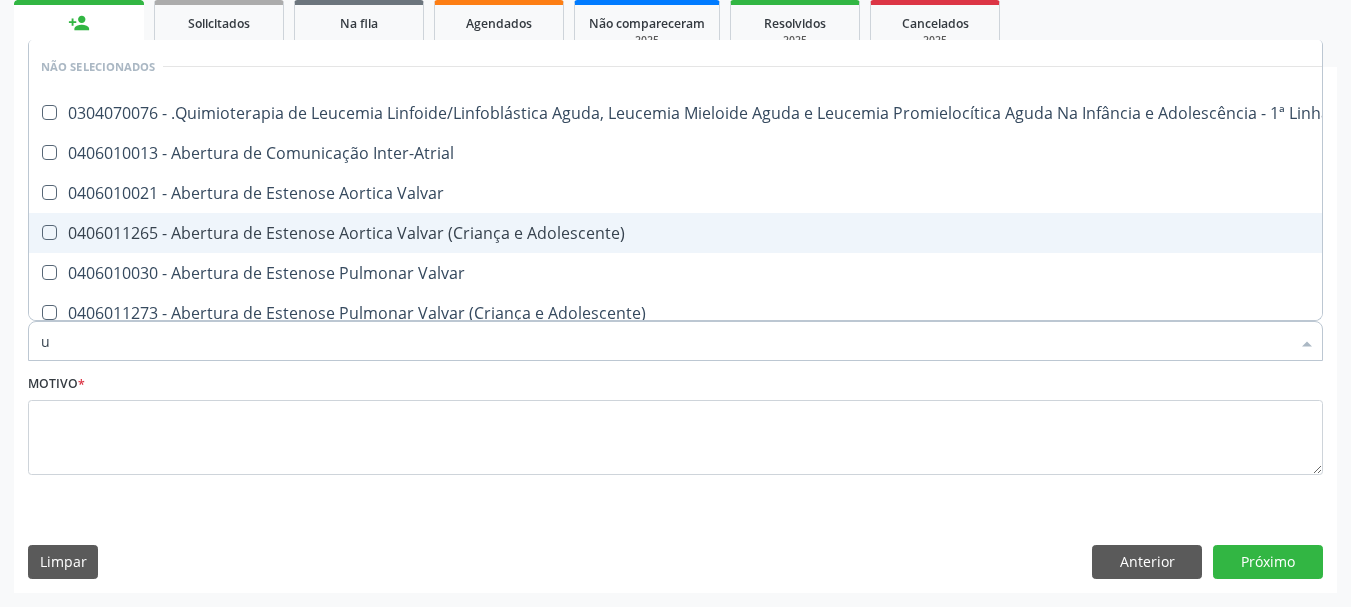 type 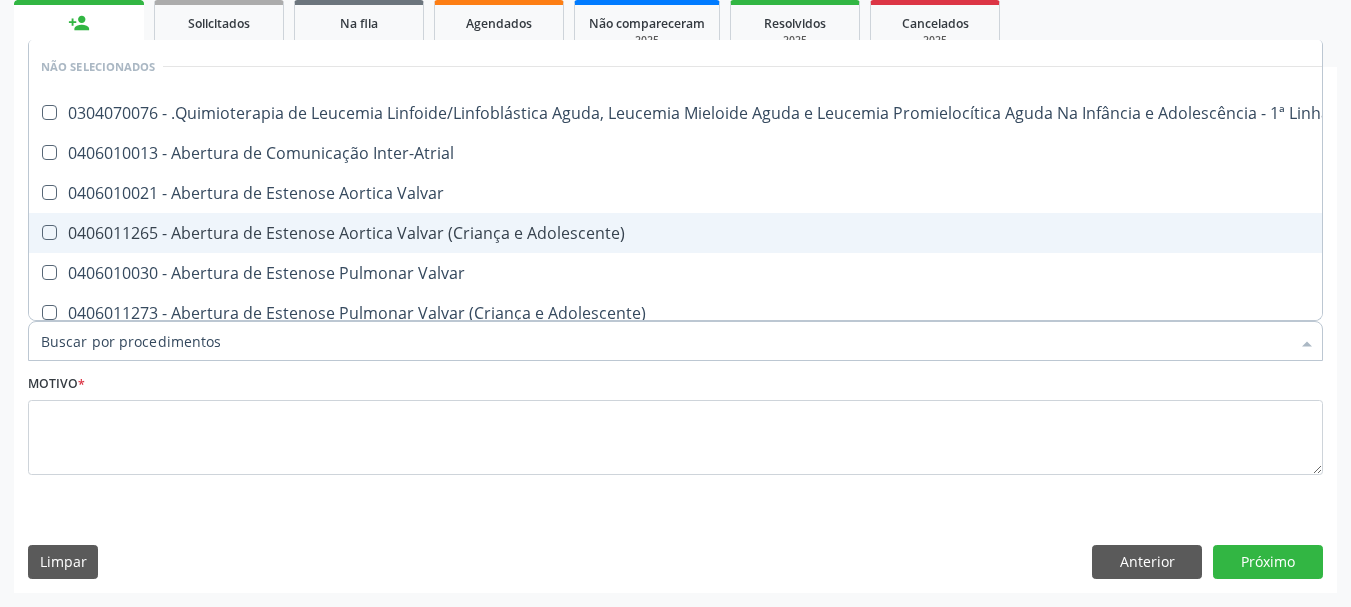 checkbox on "true" 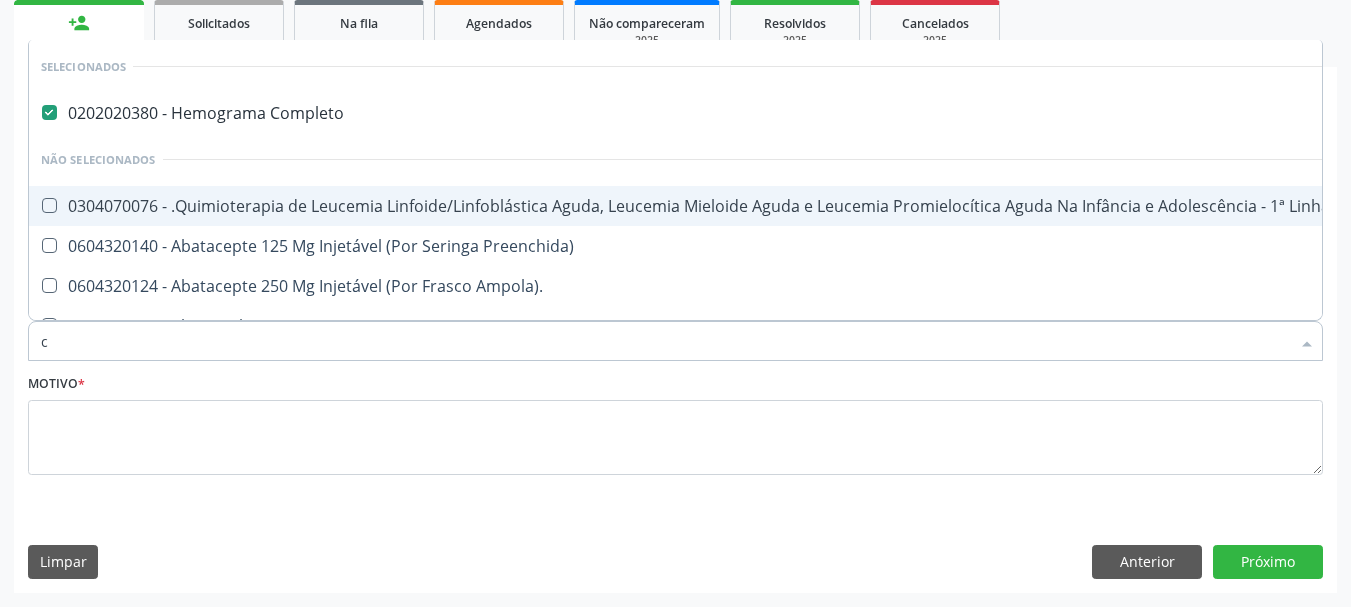 type on "cr" 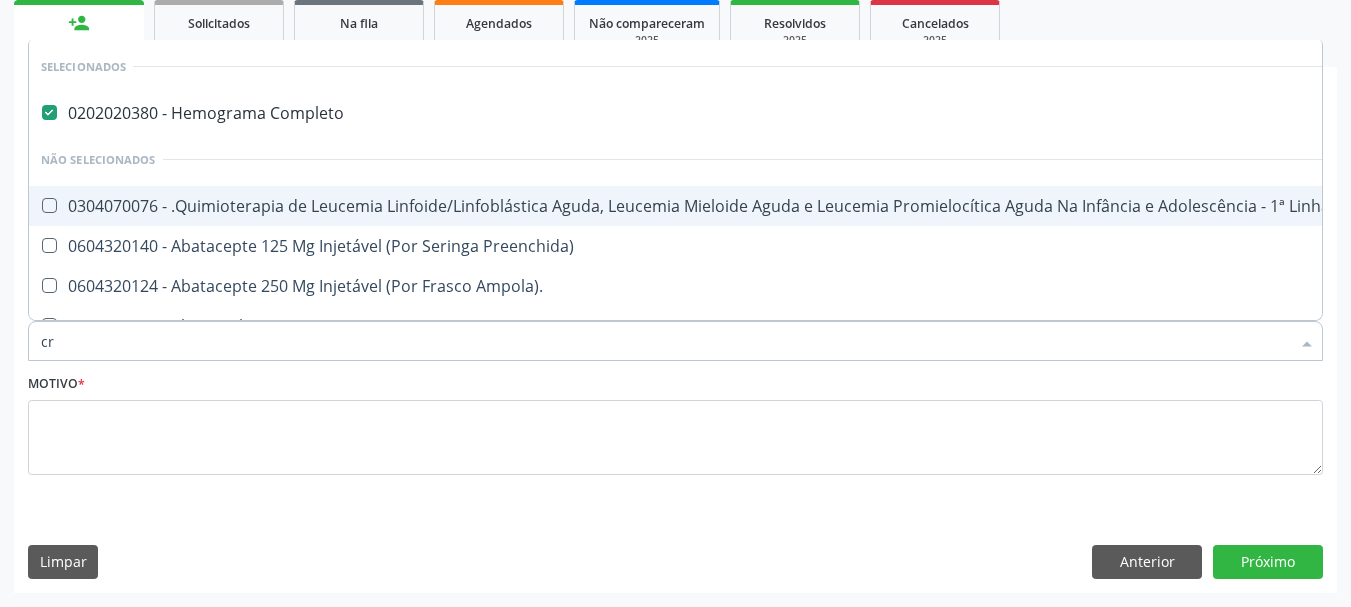 checkbox on "false" 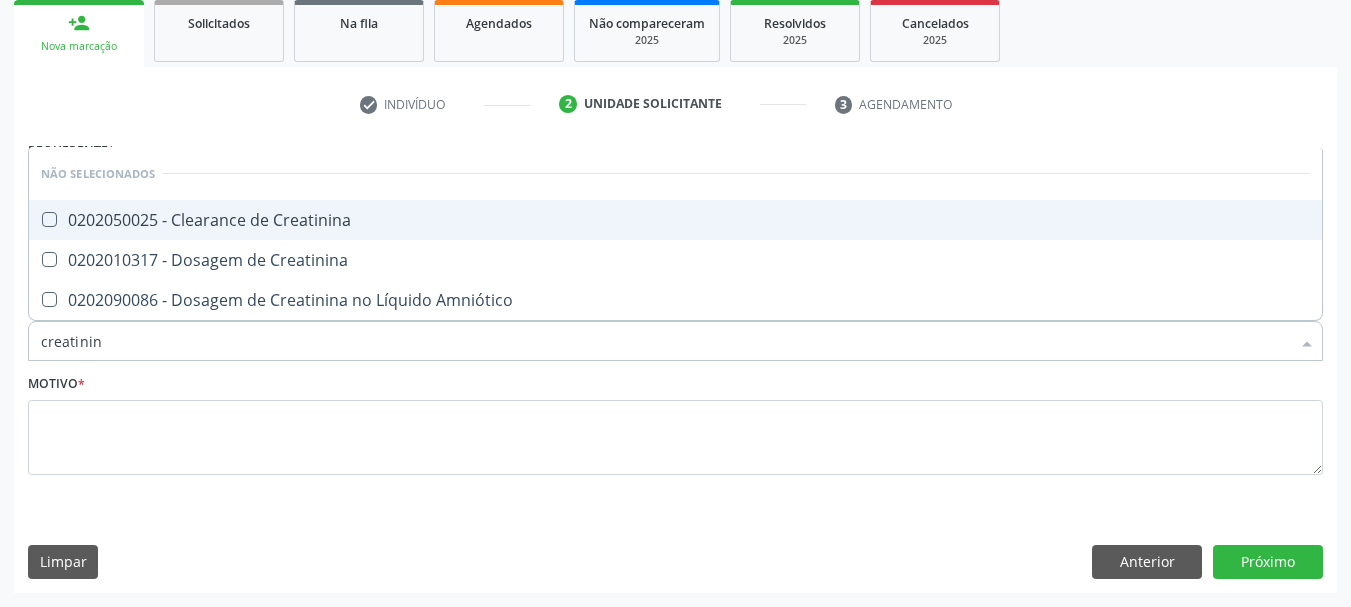 type on "creatinina" 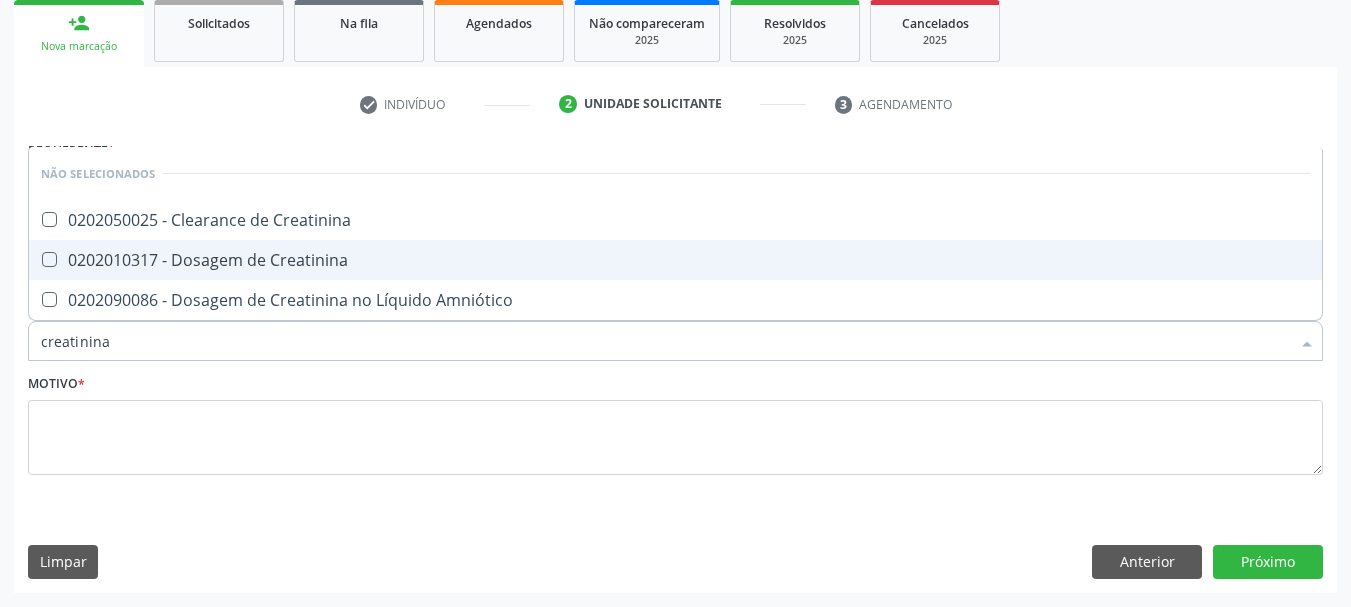 click on "0202010317 - Dosagem de Creatinina" at bounding box center [675, 260] 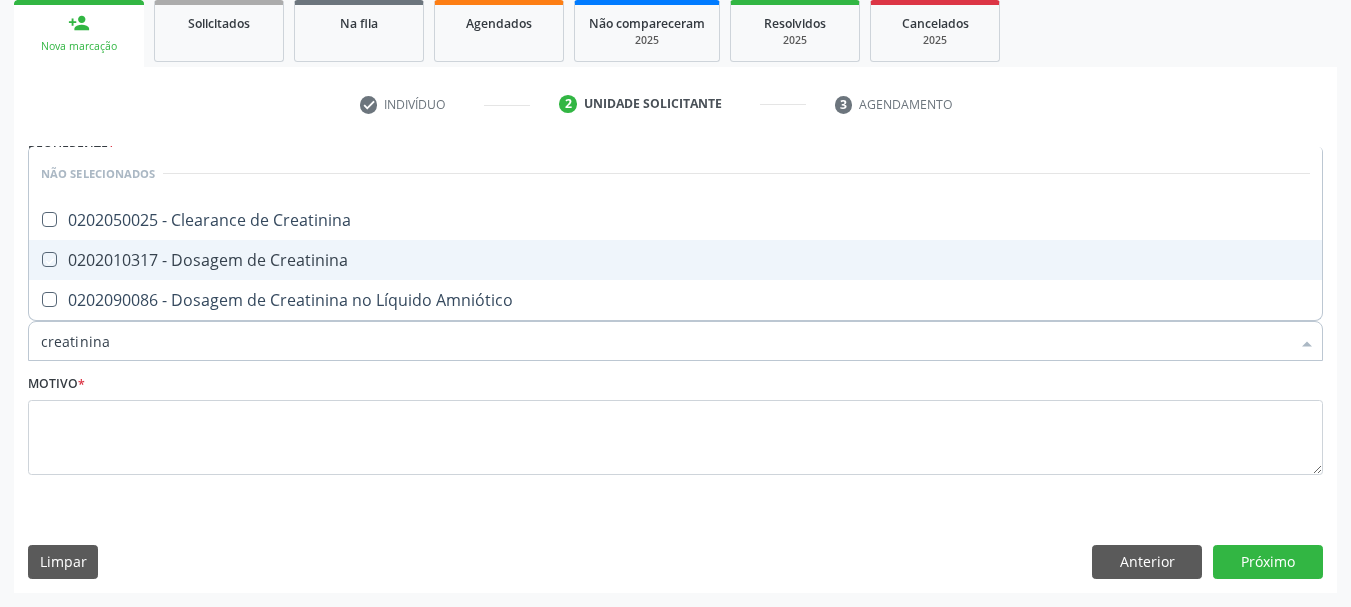 checkbox on "true" 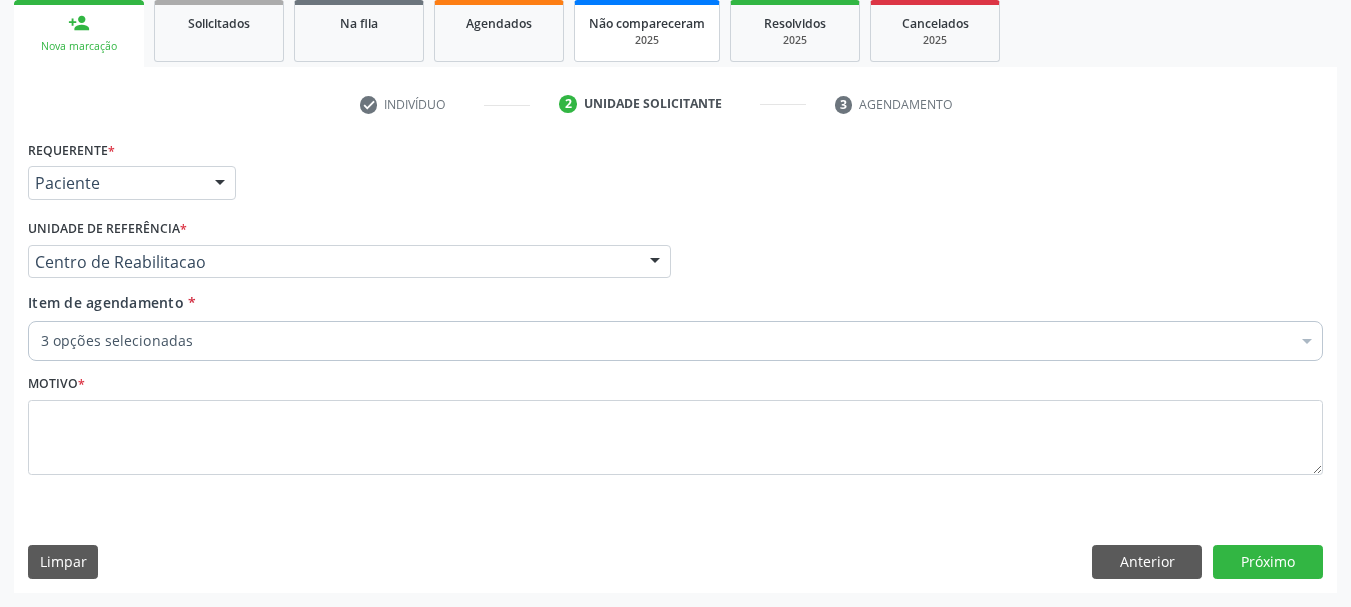 checkbox on "true" 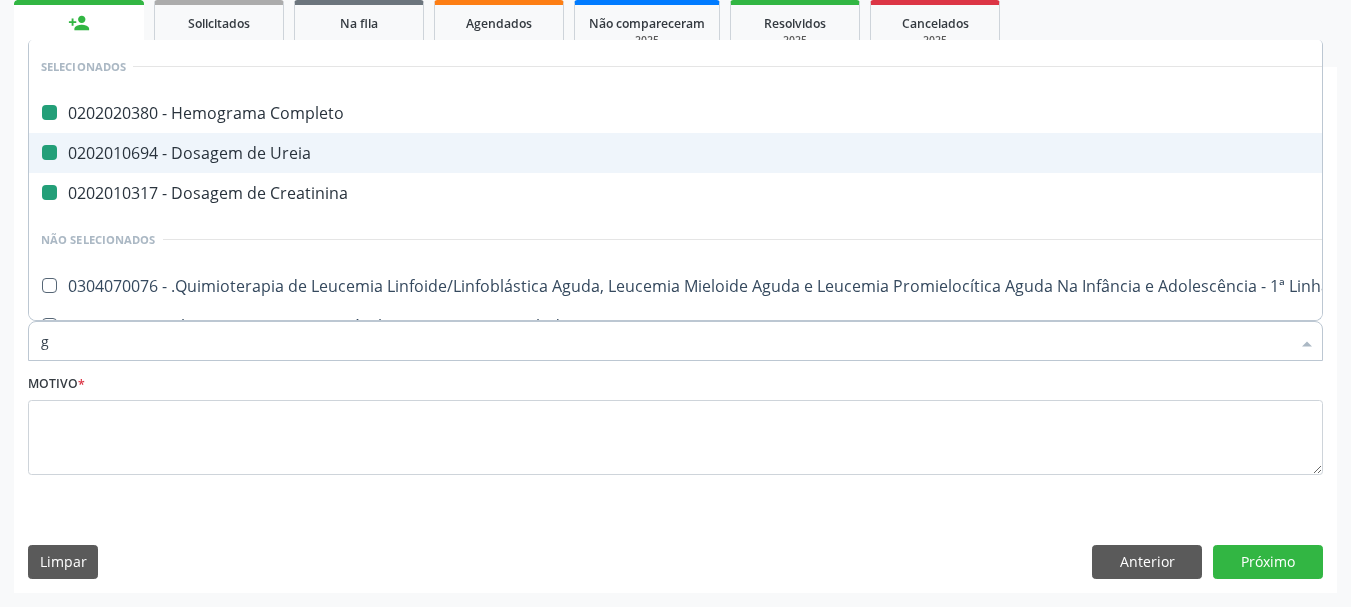 type on "gl" 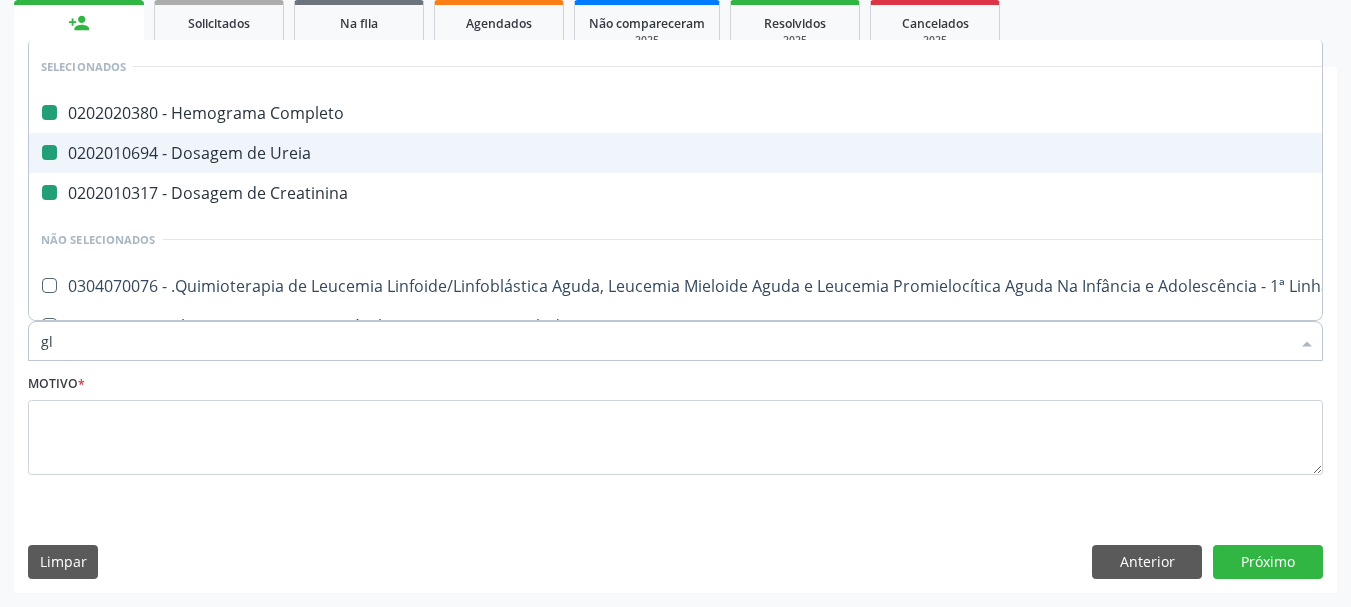 checkbox on "false" 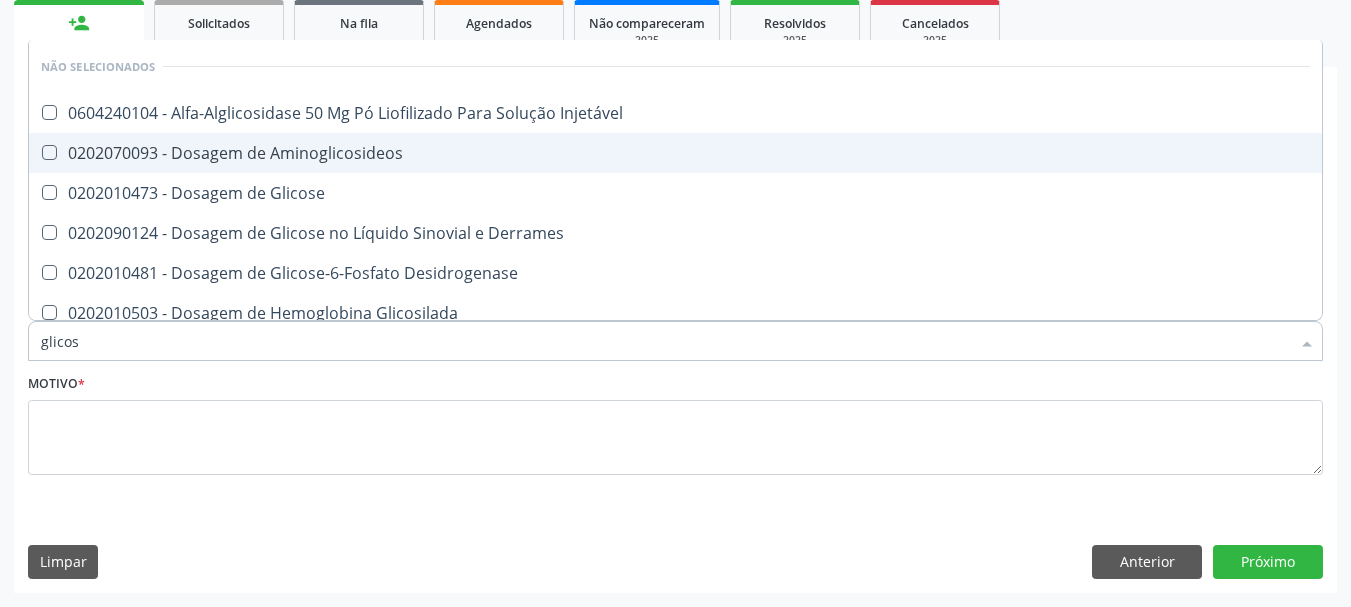 type on "glicose" 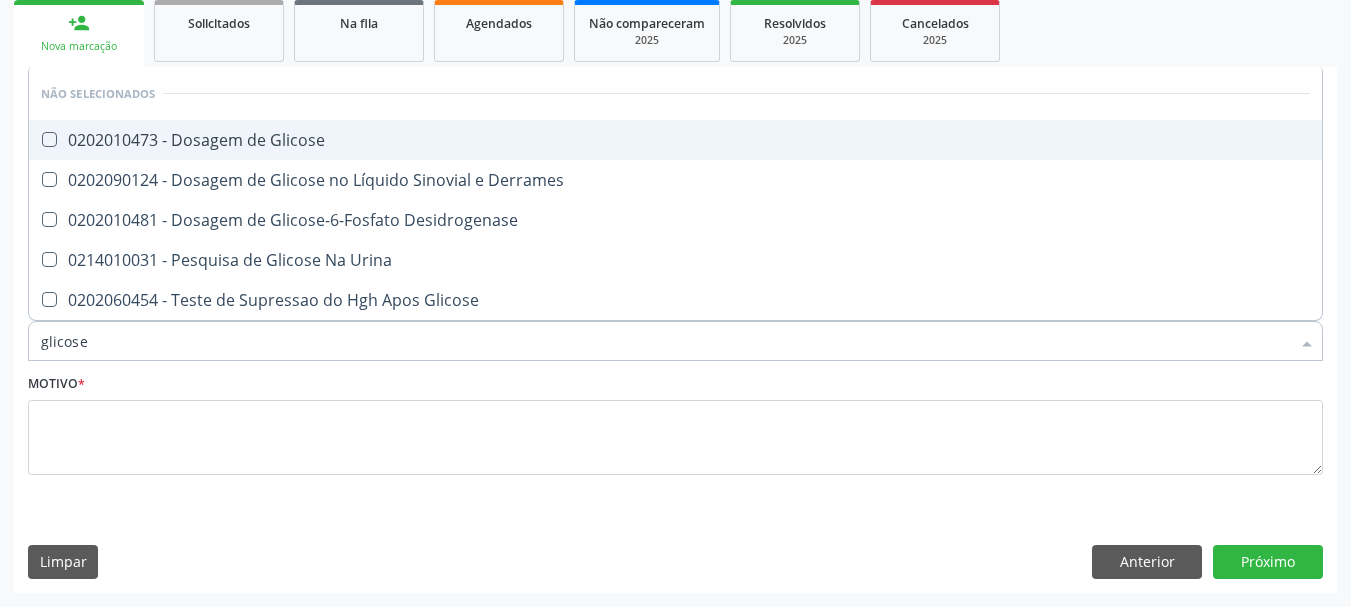 click on "0202010473 - Dosagem de Glicose" at bounding box center [675, 140] 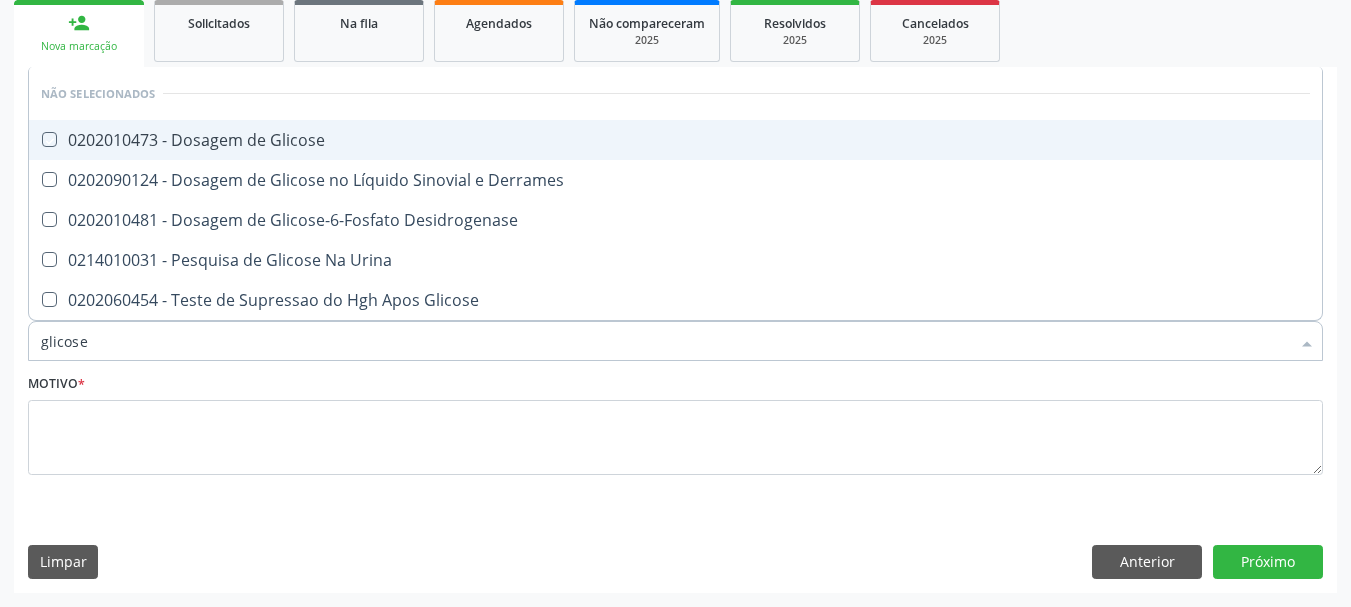 checkbox on "true" 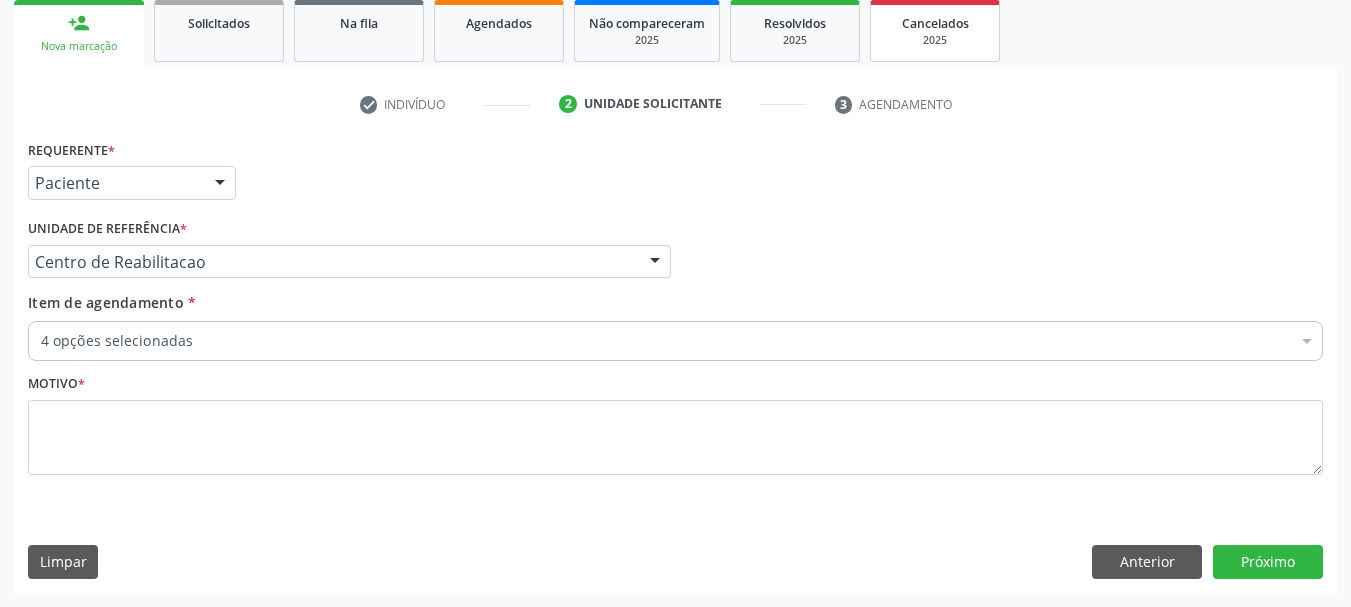 type 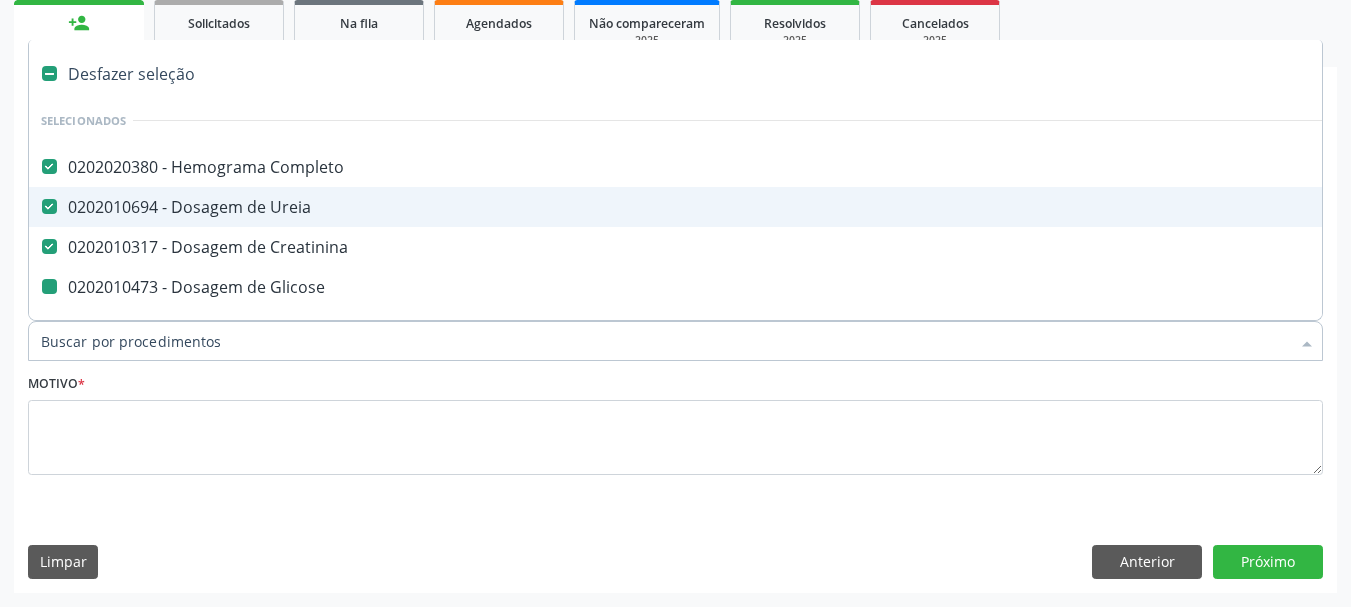 type on "t" 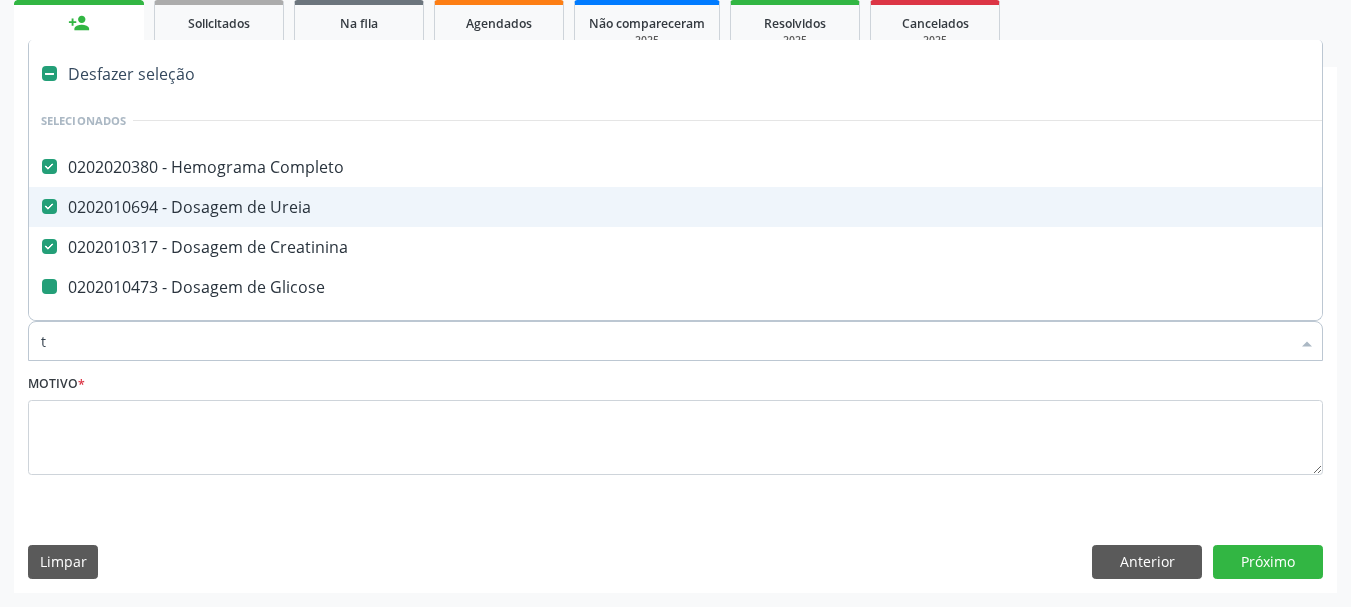 checkbox on "false" 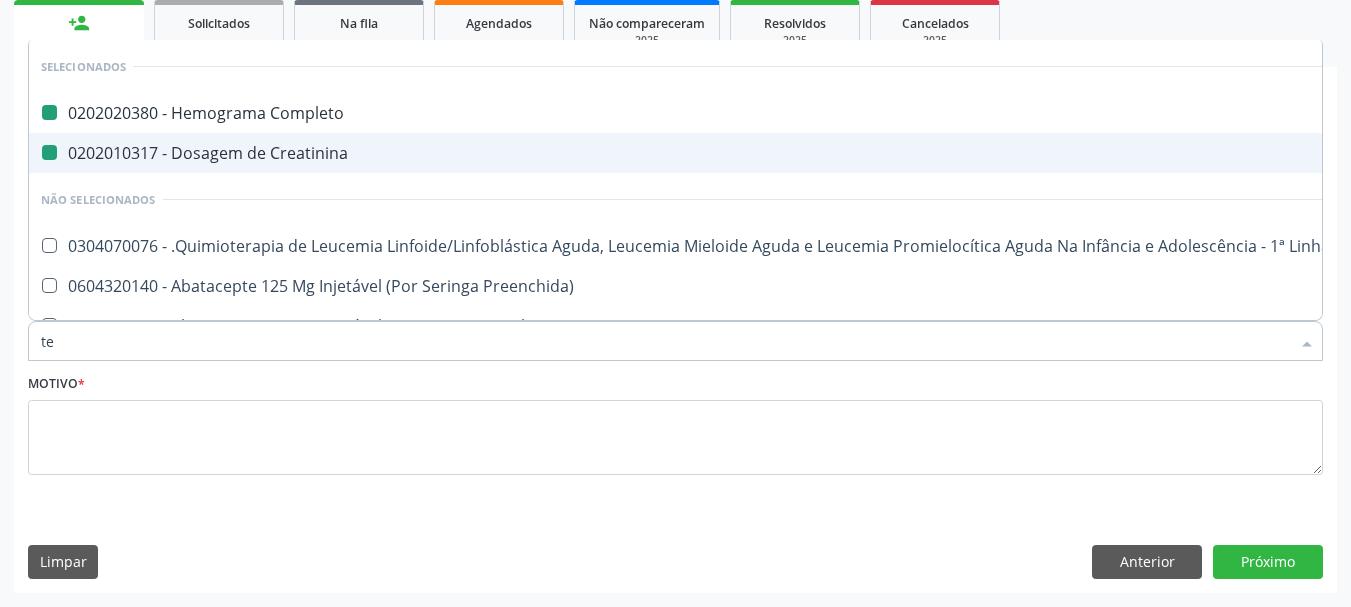 type on "tem" 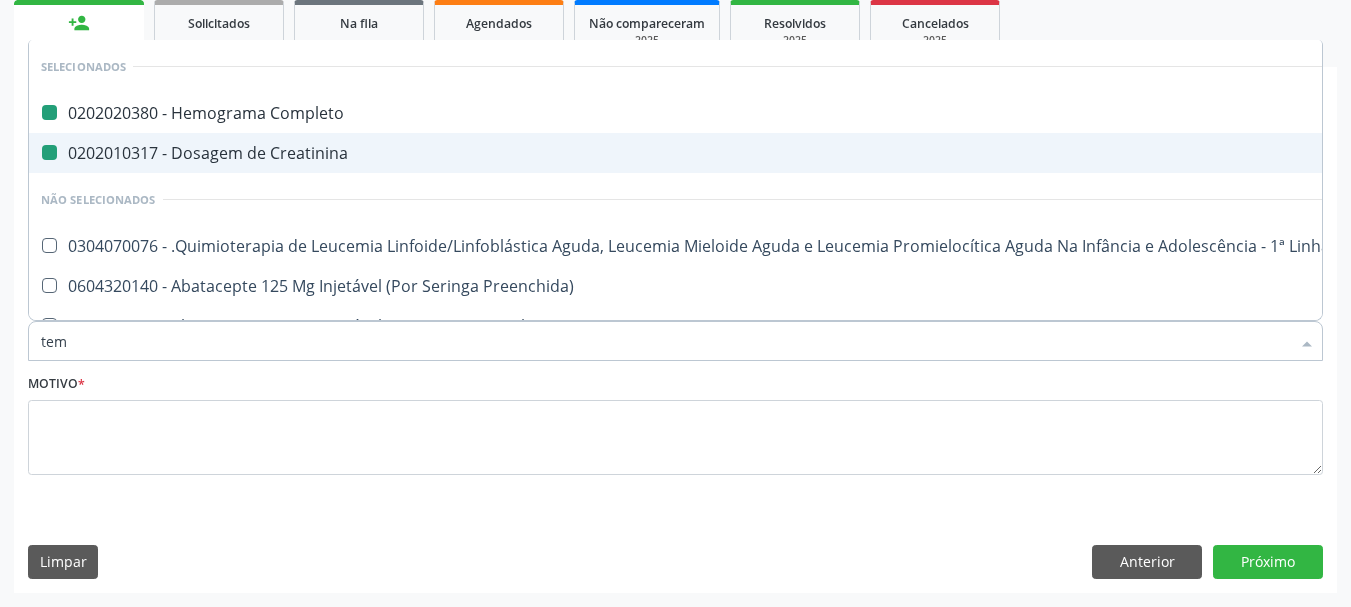 checkbox on "false" 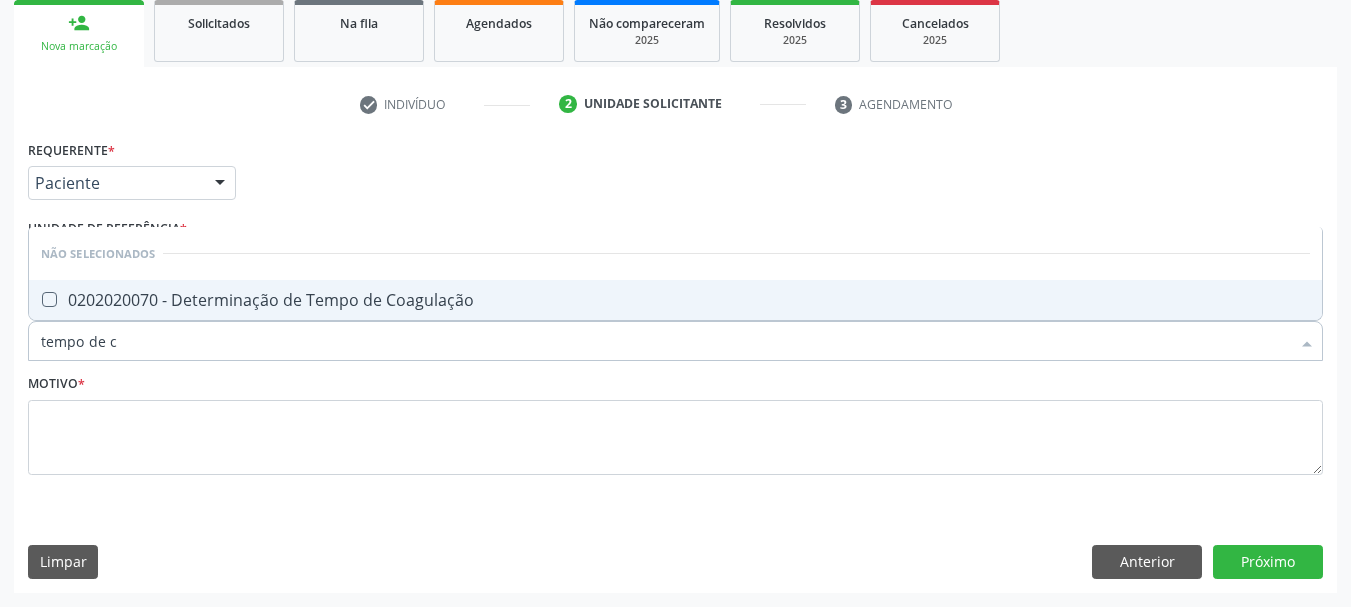 type on "tempo de co" 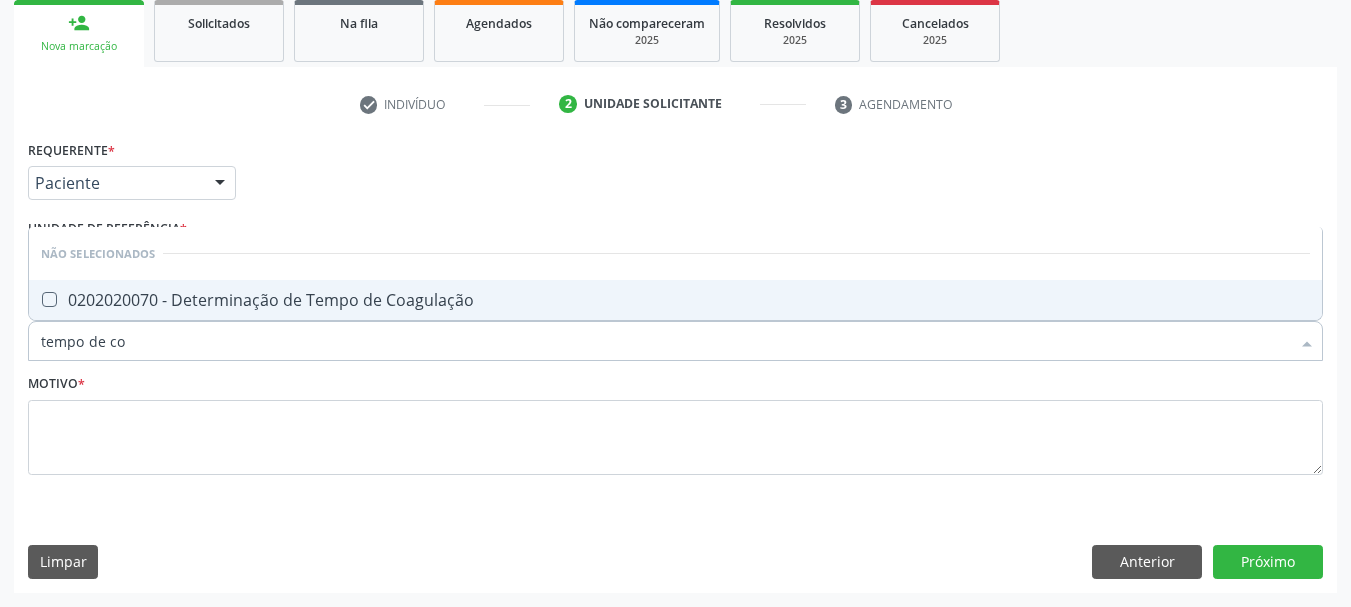 click on "0202020070 - Determinação de Tempo de Coagulação" at bounding box center [675, 300] 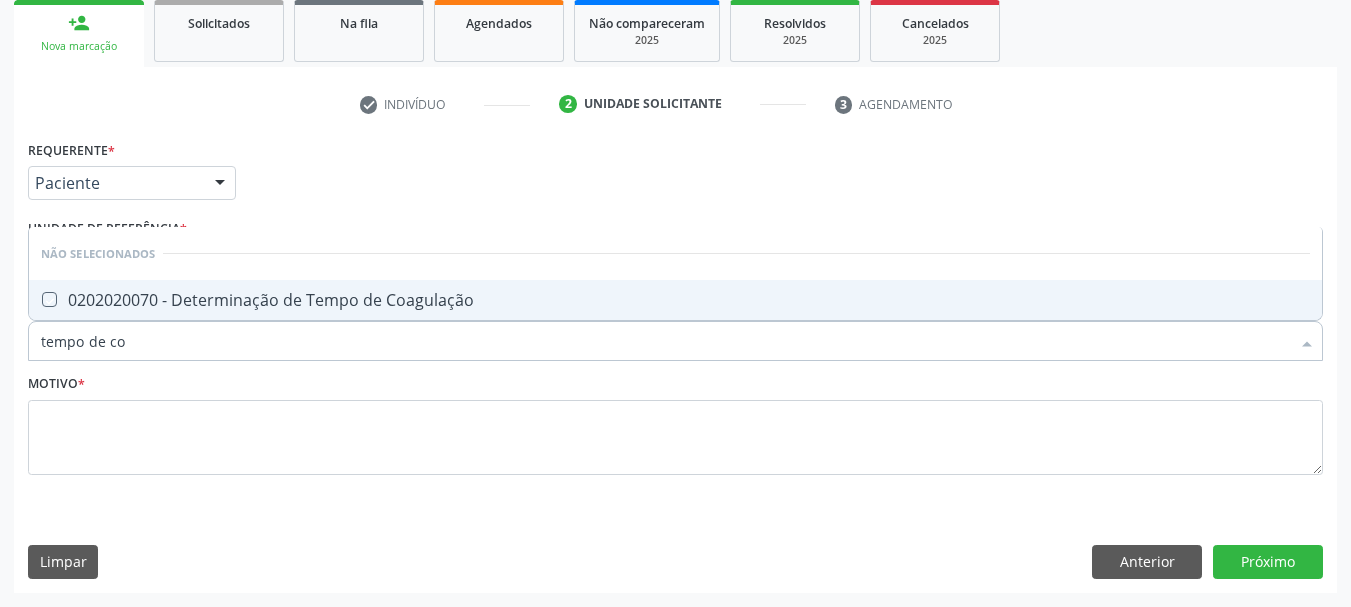 checkbox on "true" 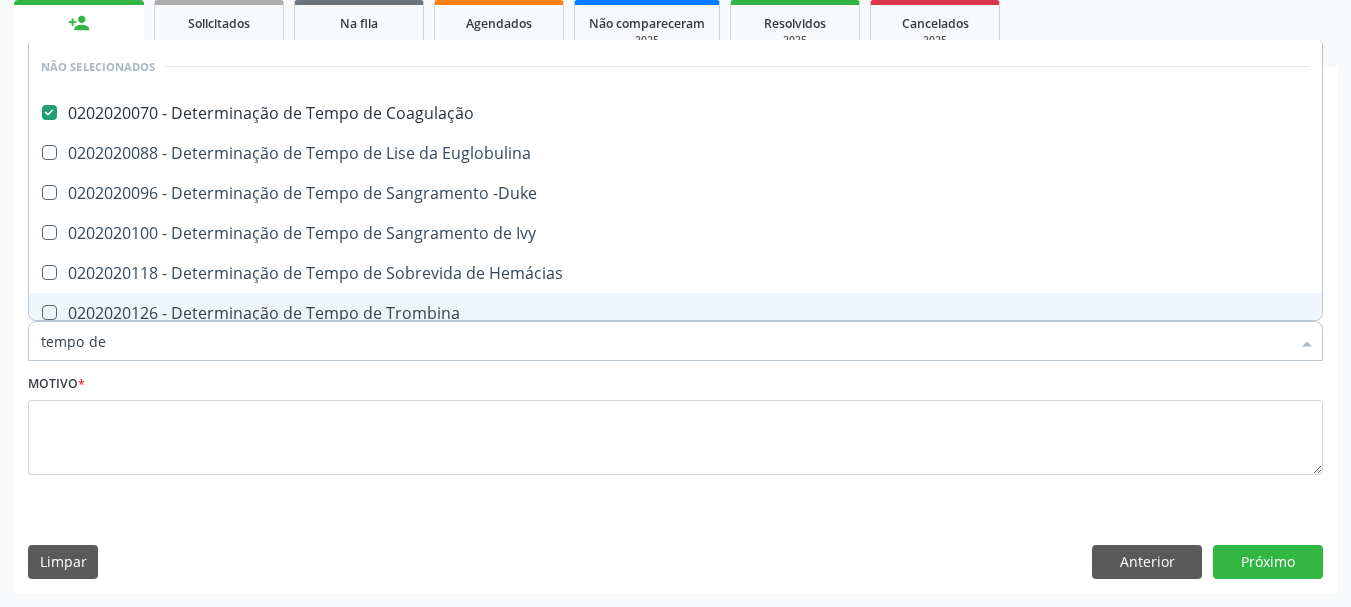 type on "tempo de s" 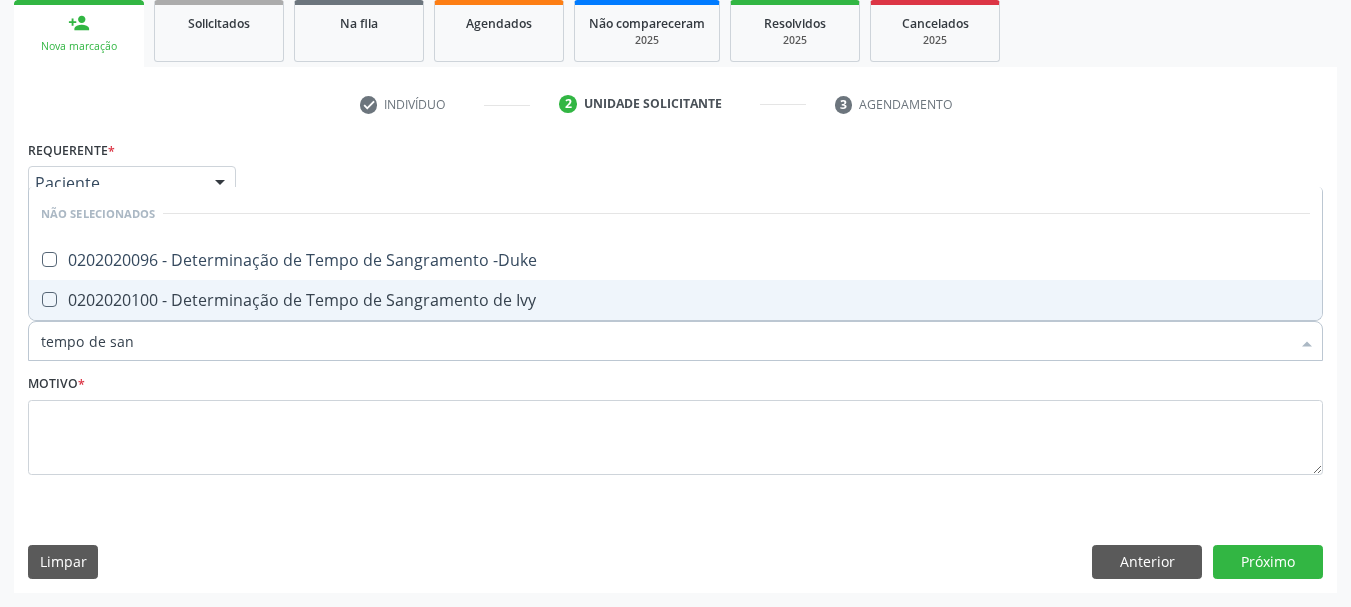 type on "tempo de sang" 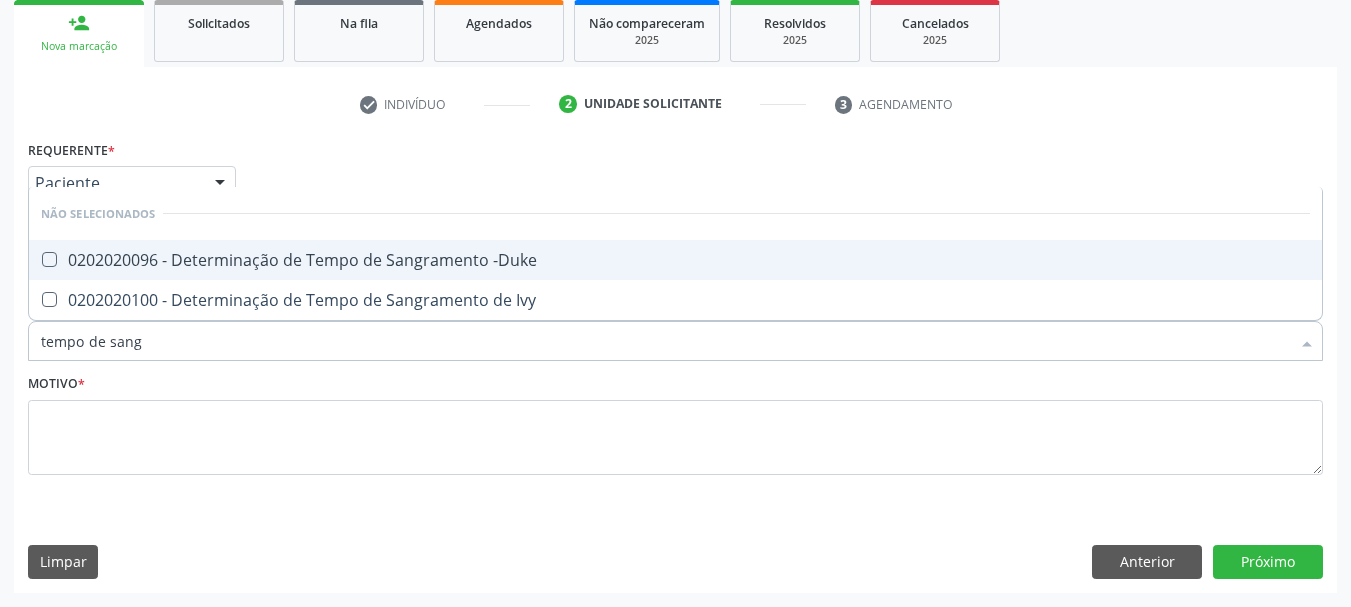 click on "0202020096 - Determinação de Tempo de Sangramento -Duke" at bounding box center (675, 260) 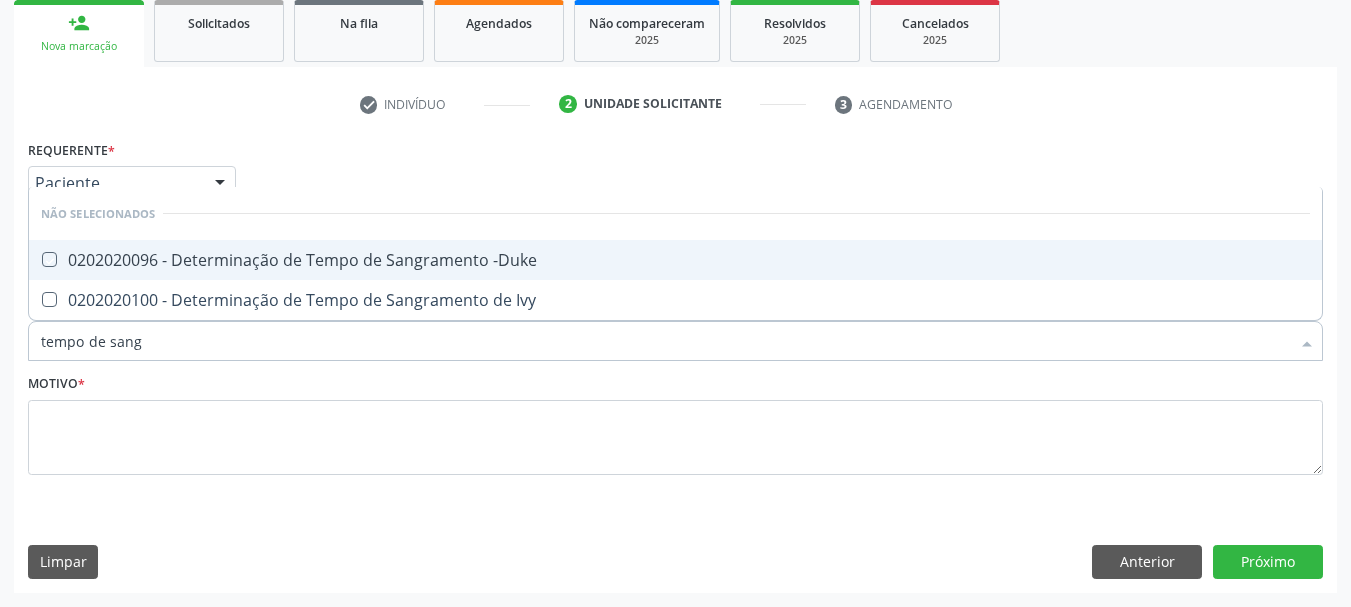 checkbox on "true" 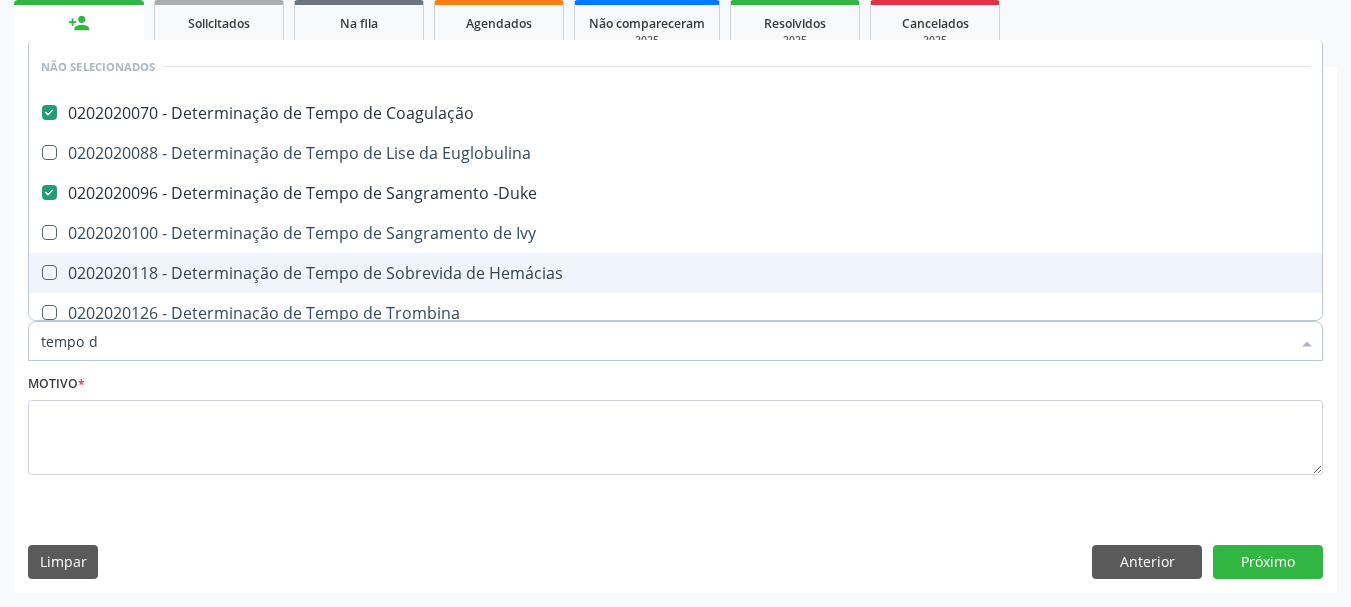 type on "tempo" 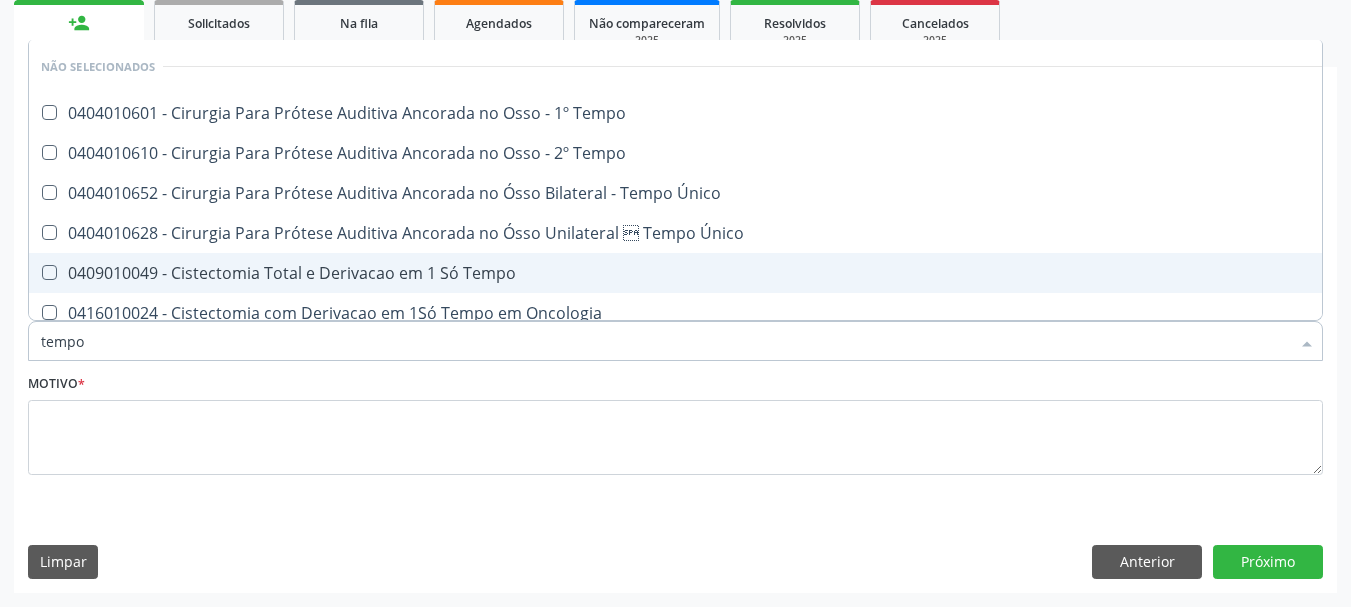 type on "temp" 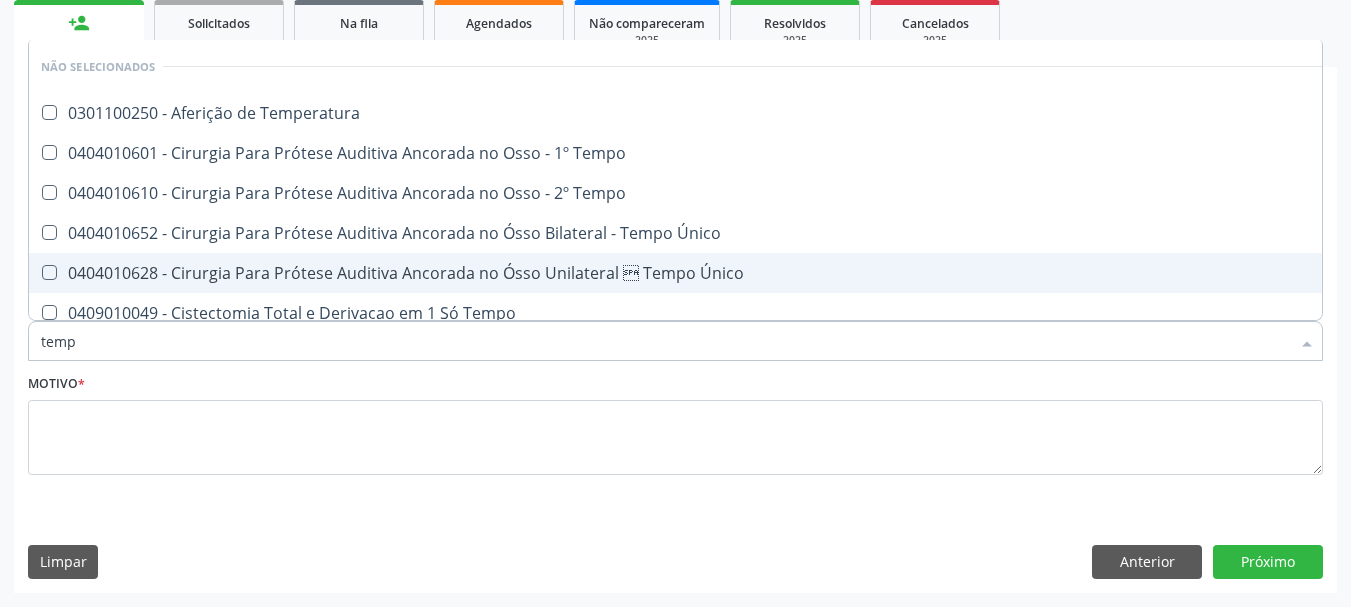 type on "tem" 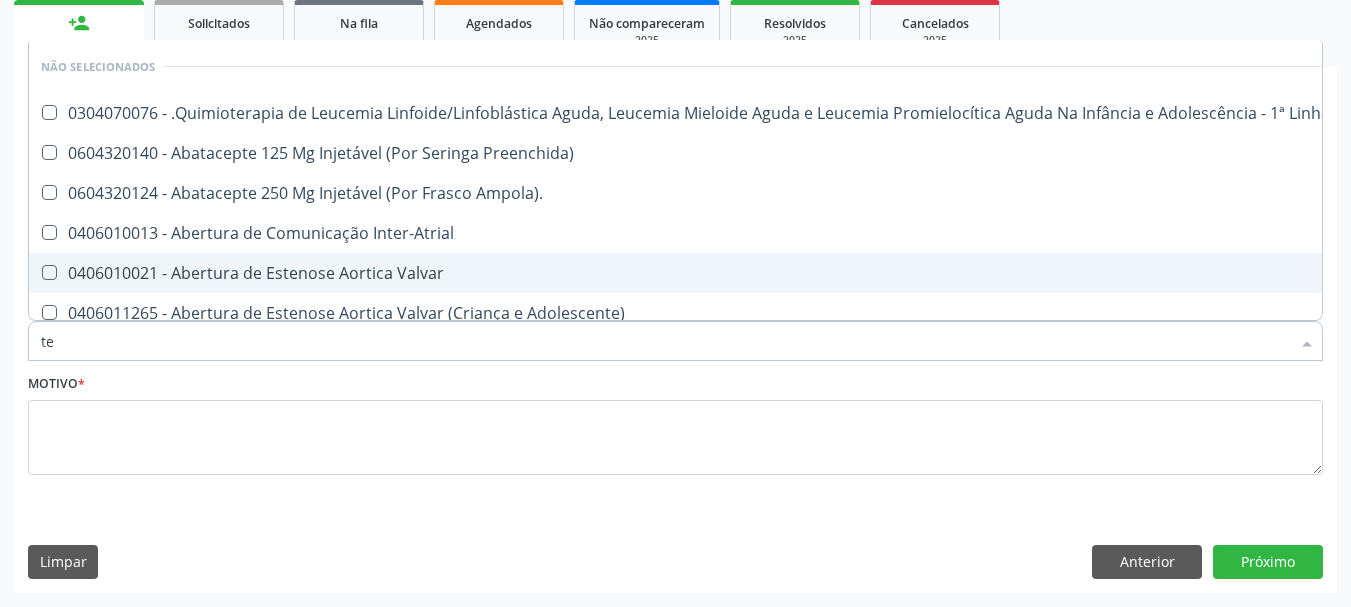 type on "t" 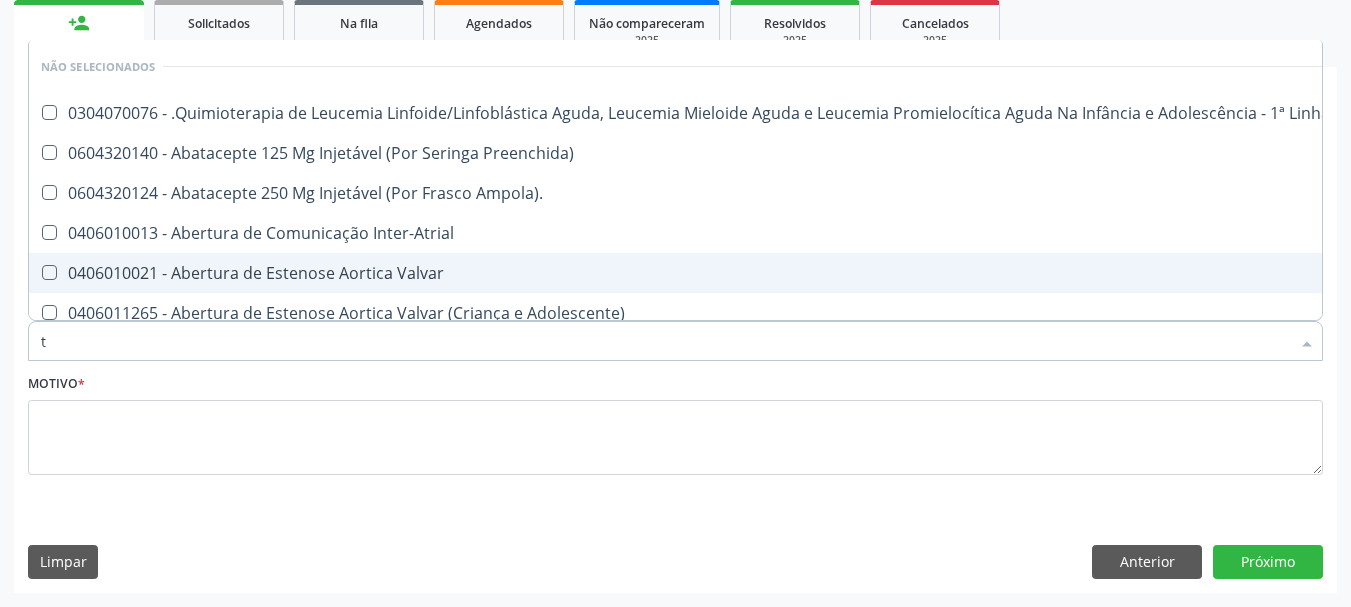 type 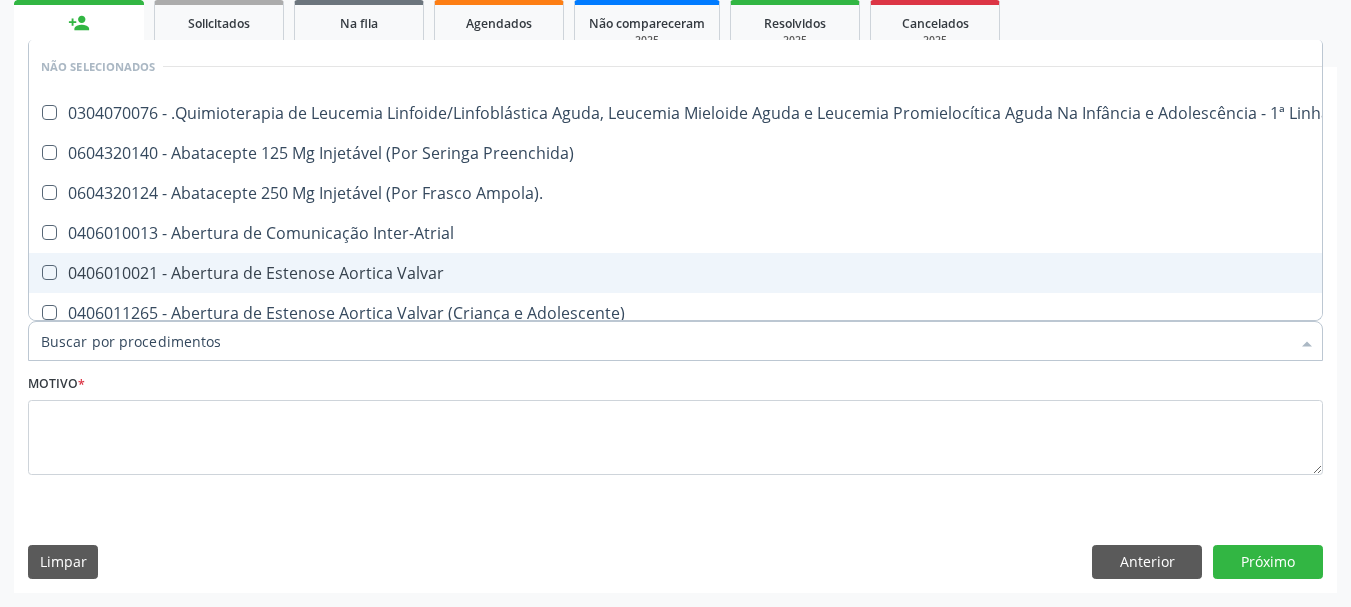 checkbox on "true" 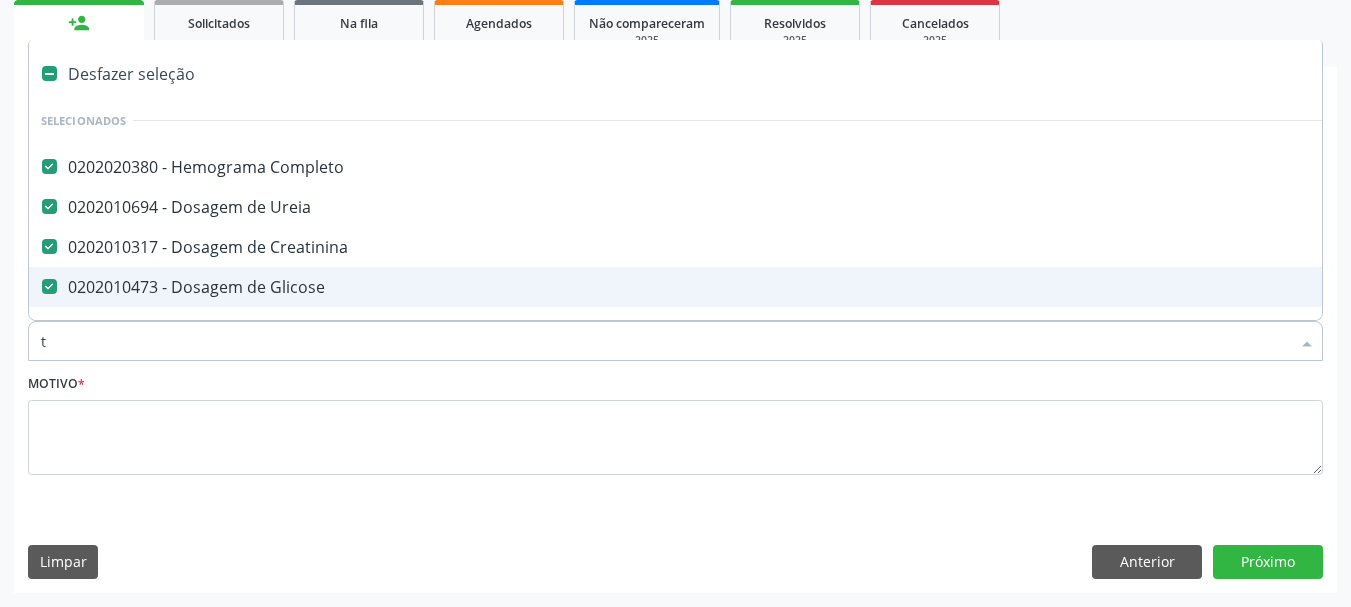 type on "ta" 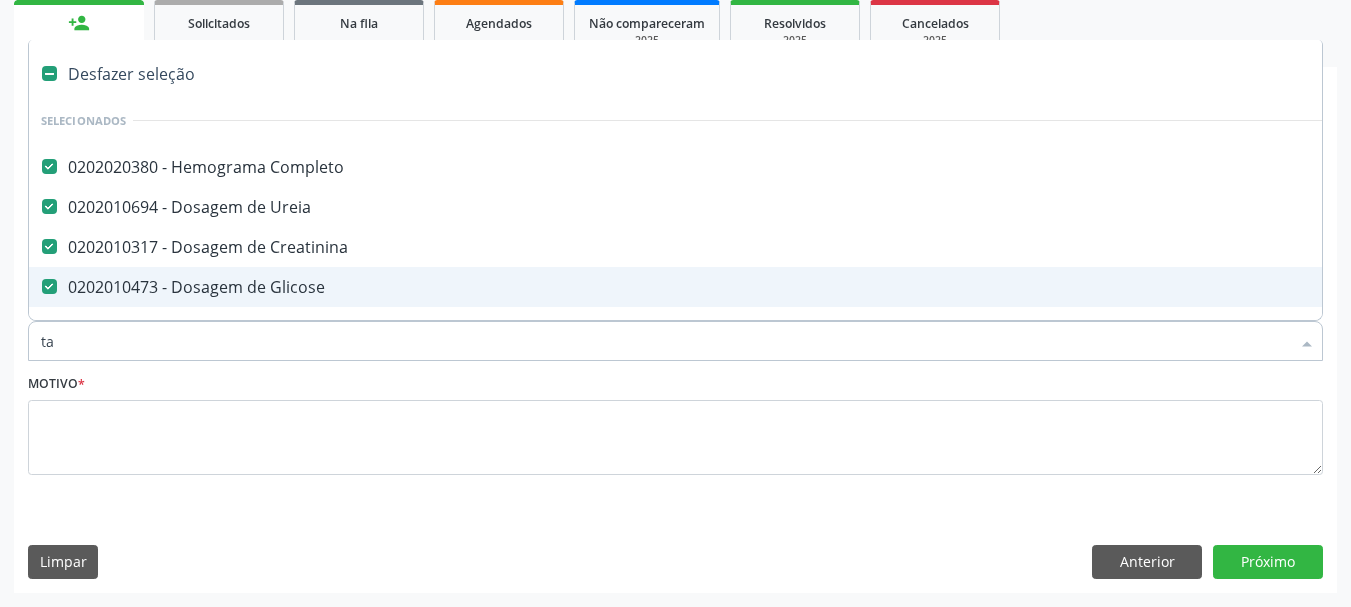 checkbox on "false" 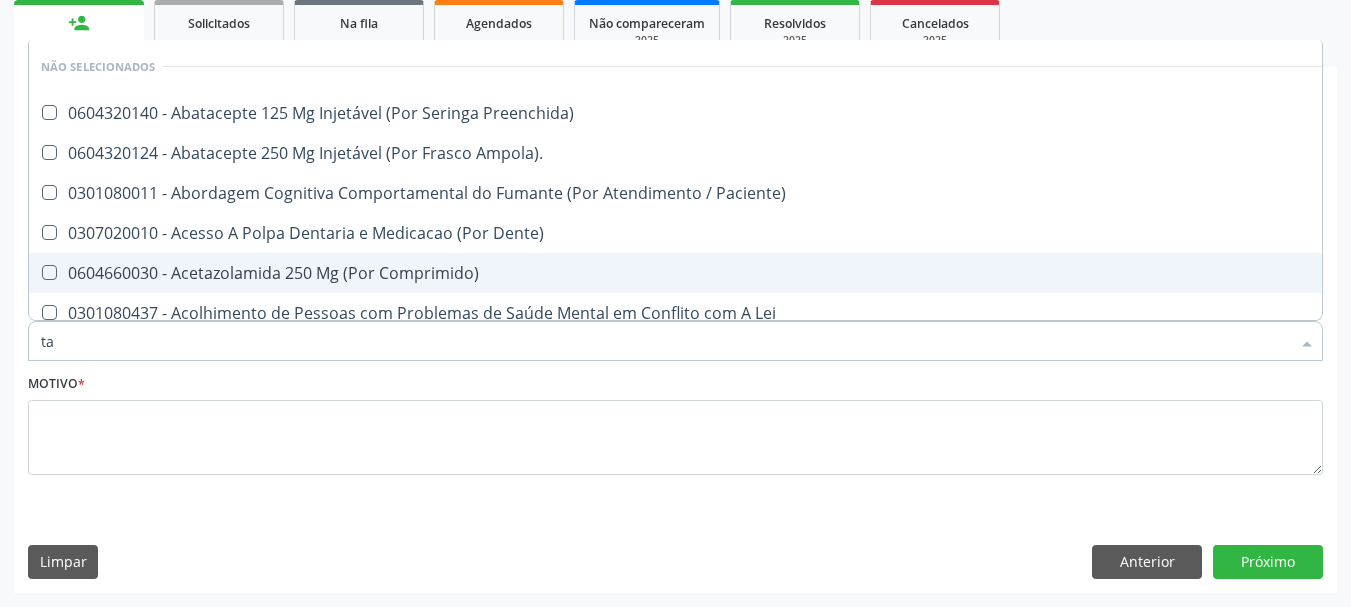 type on "tap" 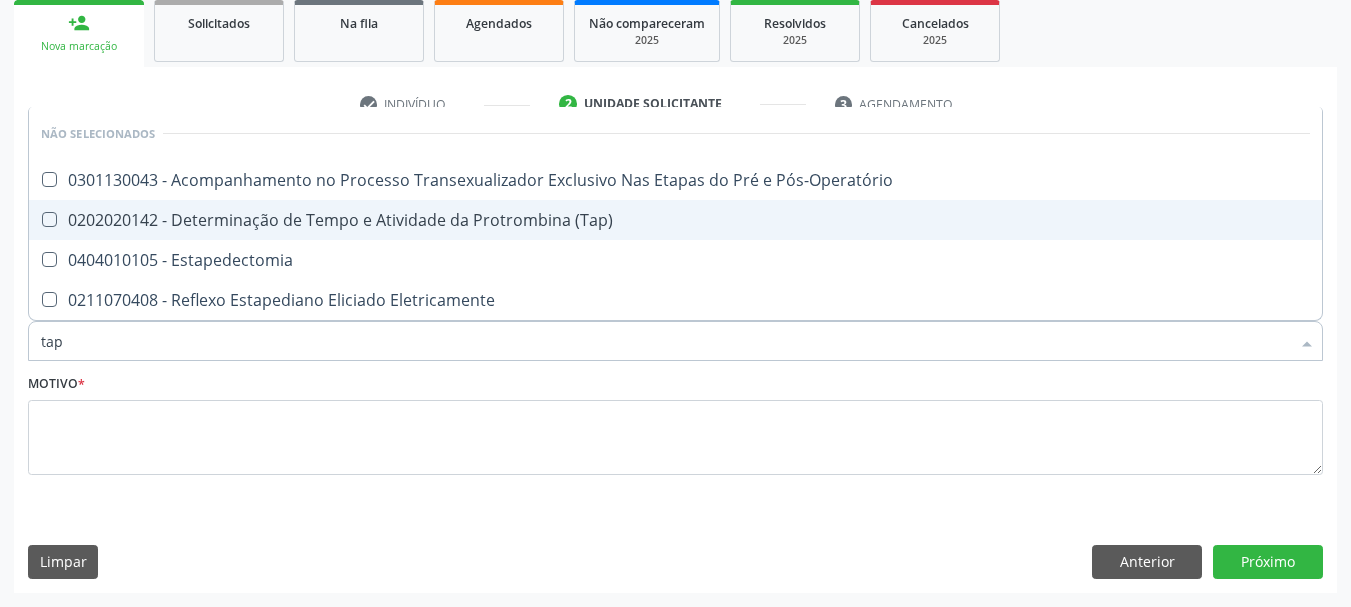 click on "0202020142 - Determinação de Tempo e Atividade da Protrombina (Tap)" at bounding box center (675, 220) 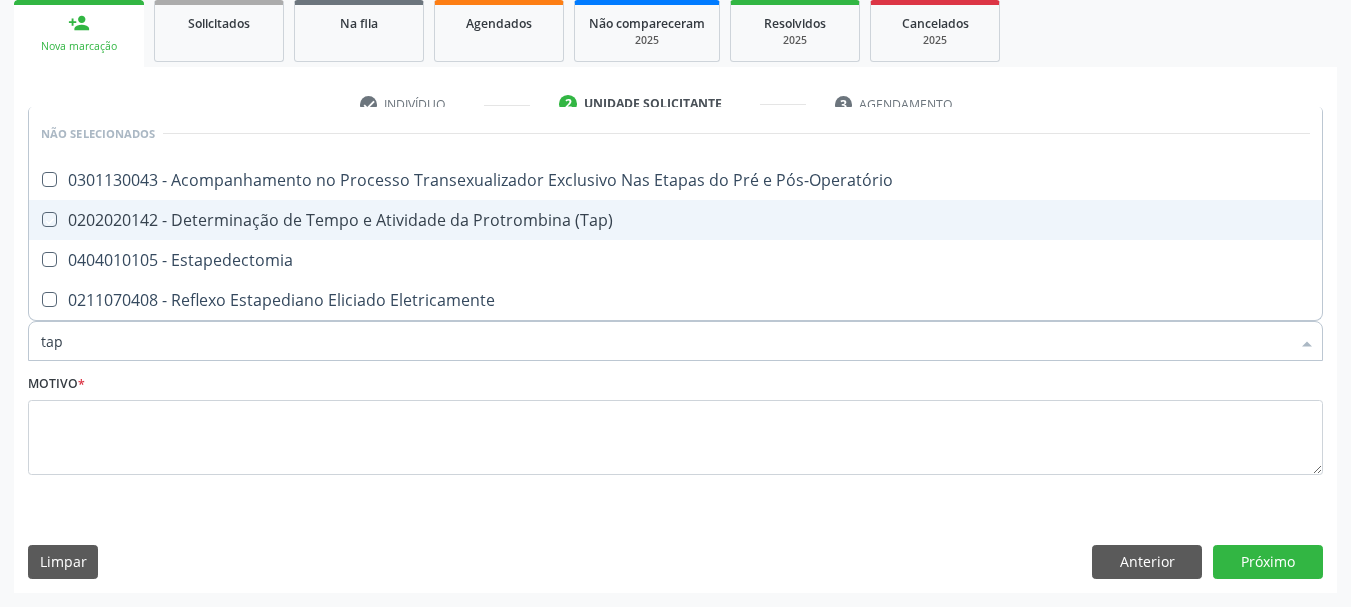 checkbox on "true" 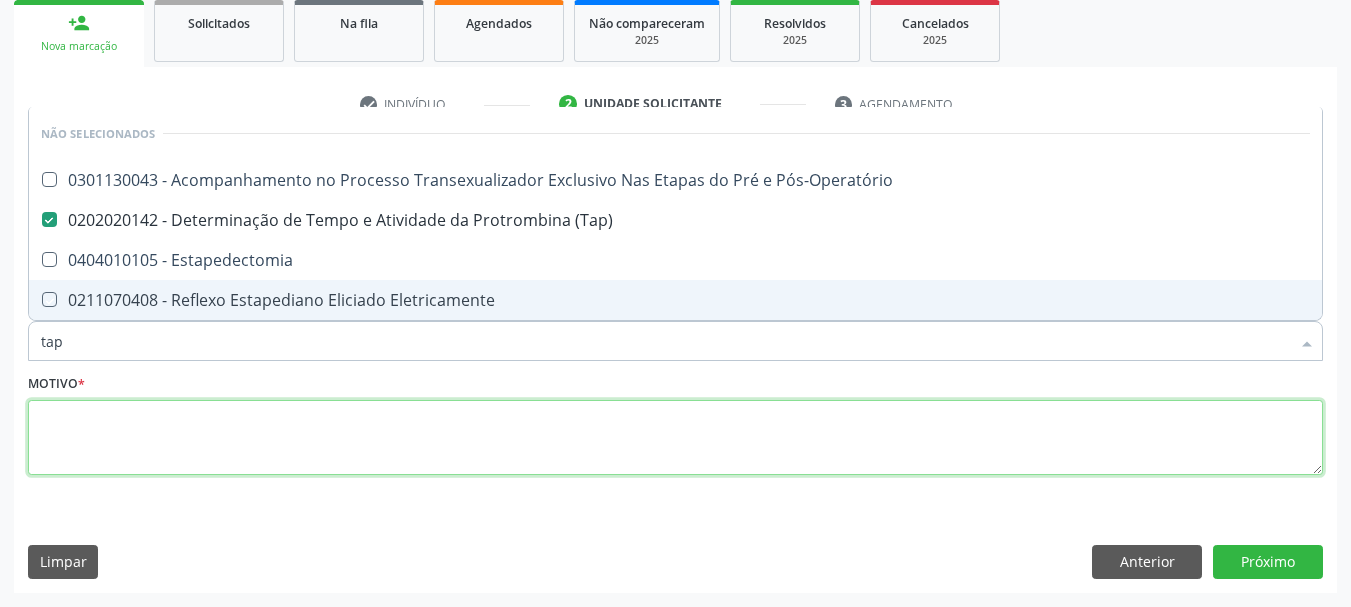 click at bounding box center (675, 438) 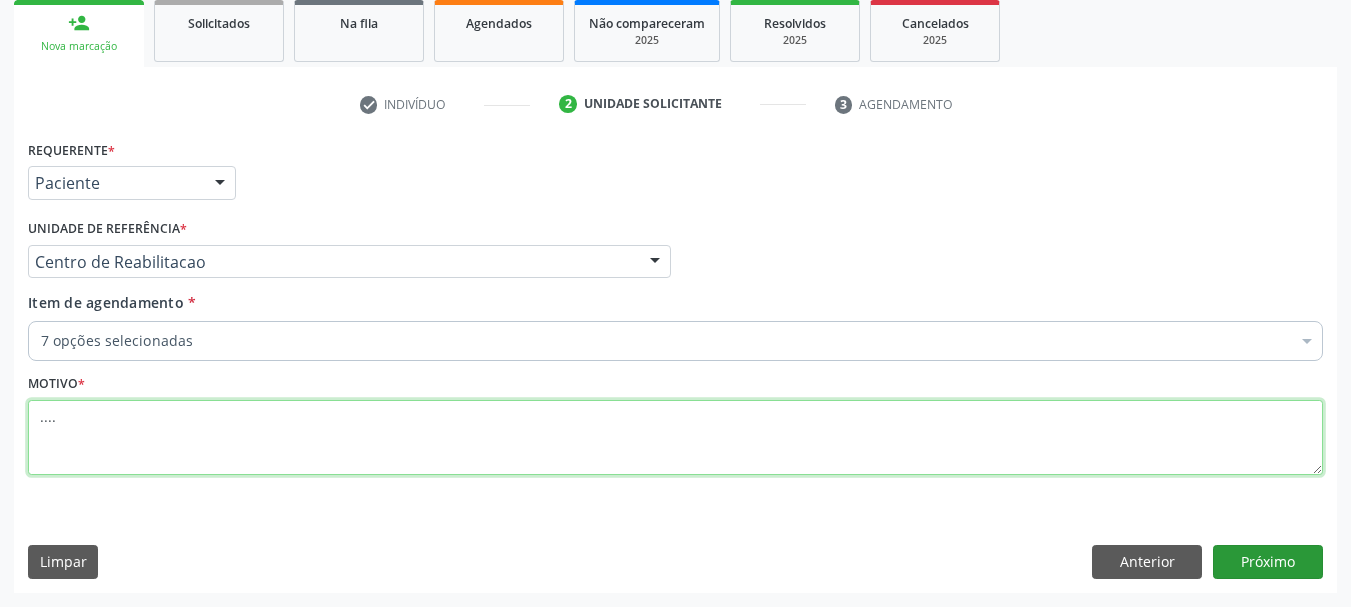 type on "...." 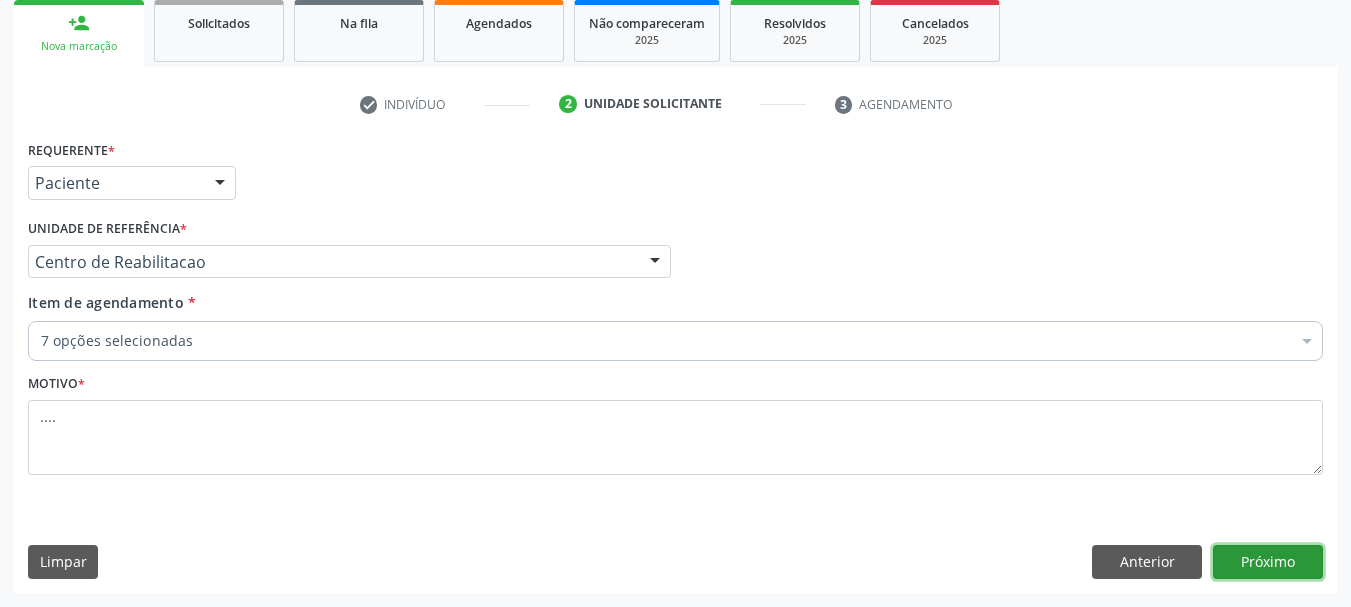 click on "Próximo" at bounding box center [1268, 562] 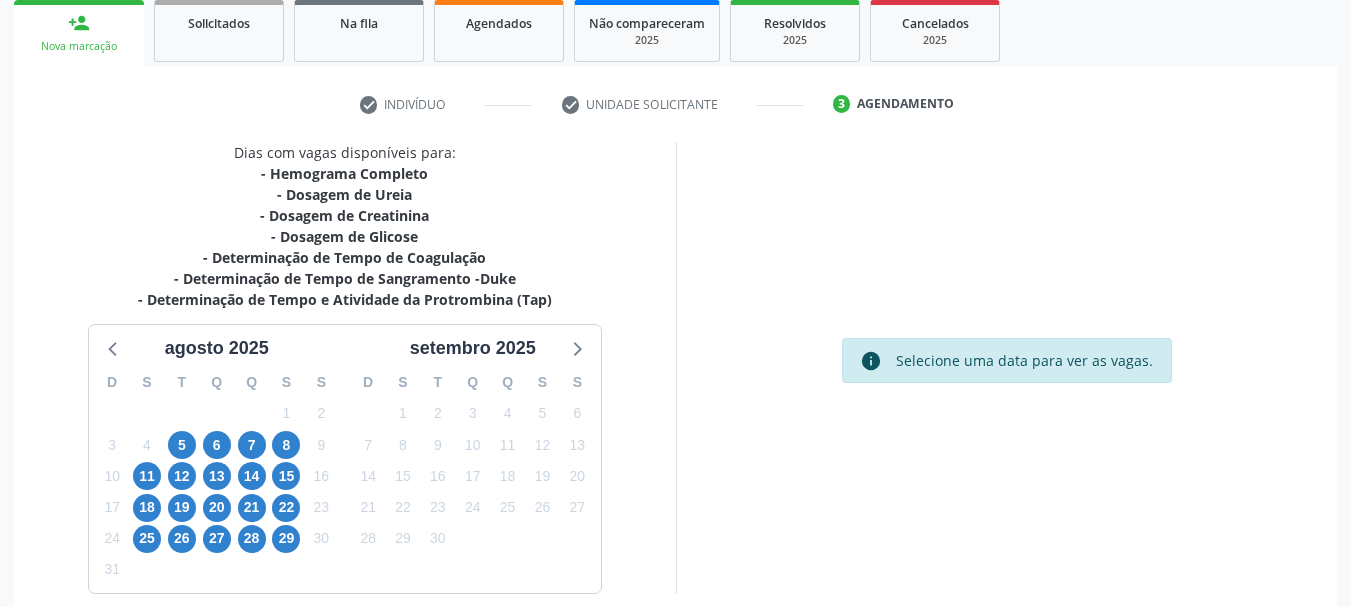 scroll, scrollTop: 389, scrollLeft: 0, axis: vertical 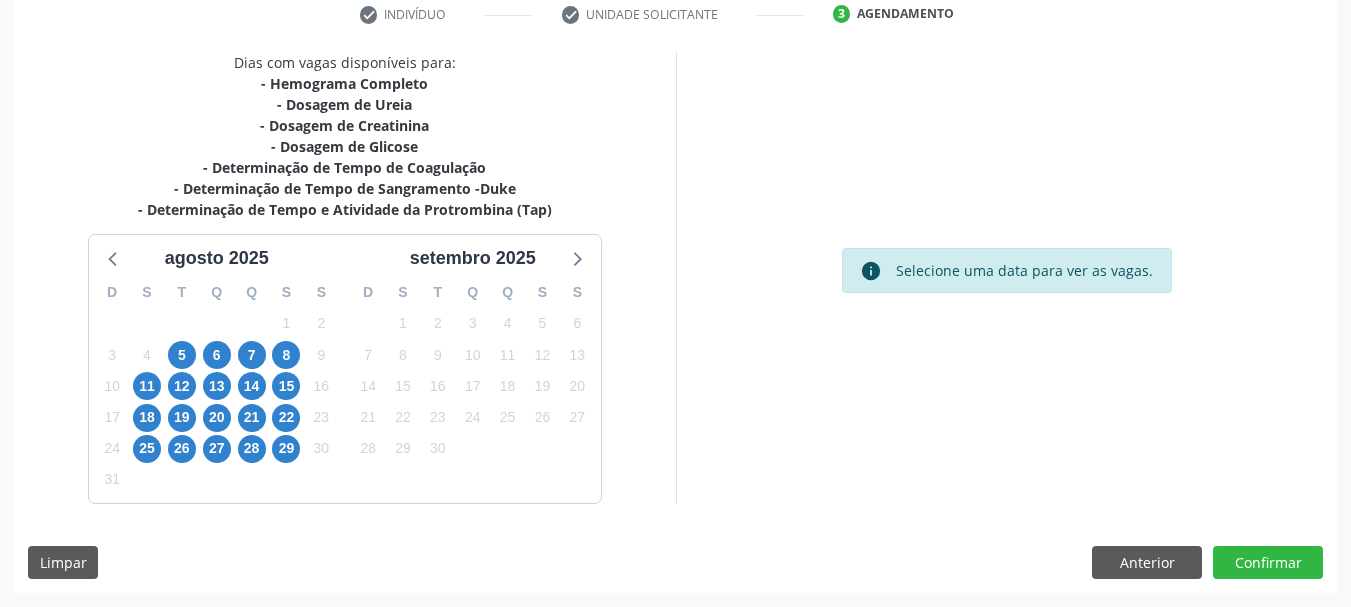 click on "11" at bounding box center [147, 386] 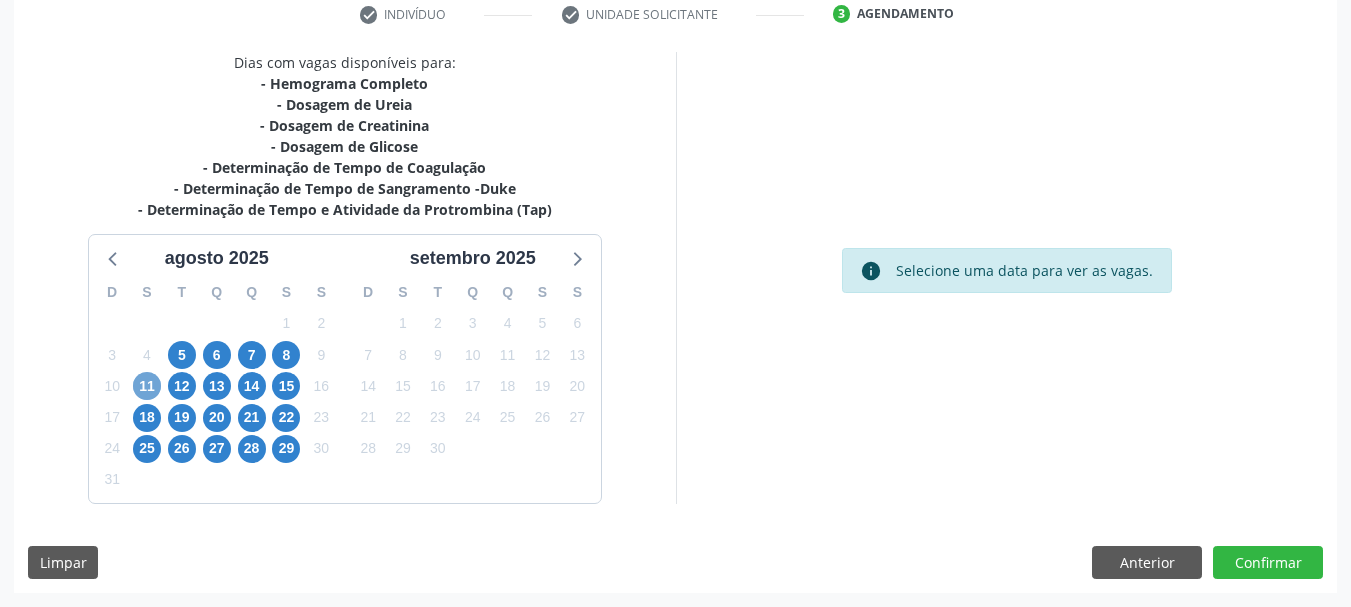 click on "11" at bounding box center [147, 386] 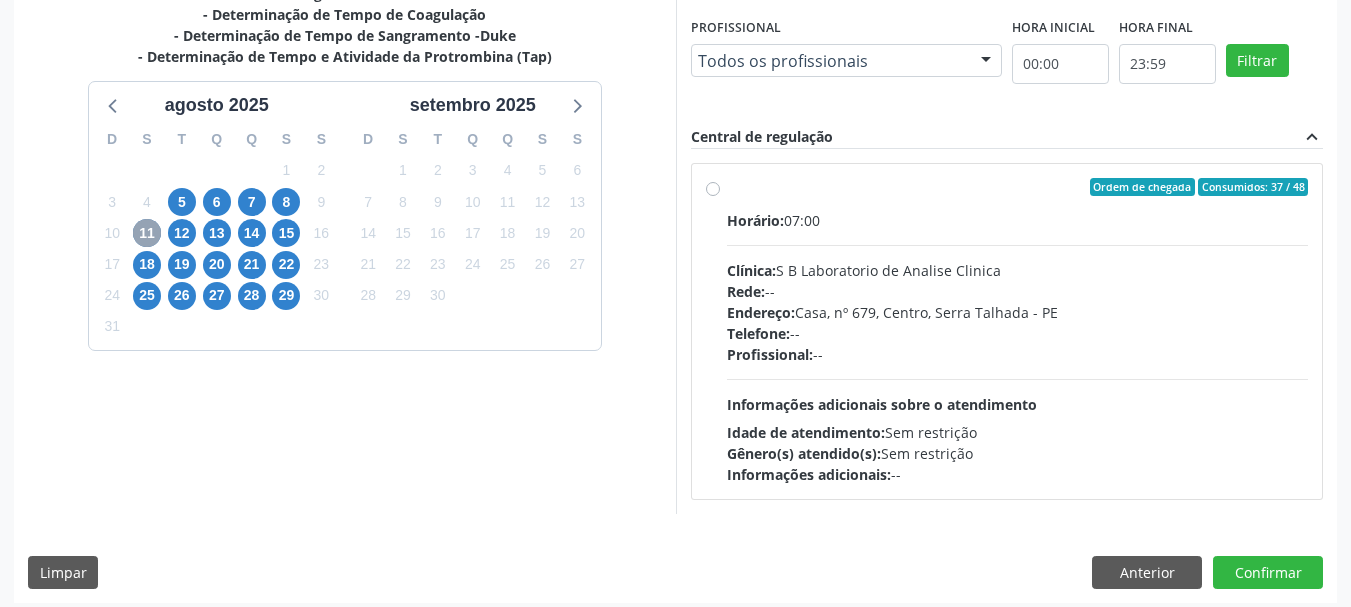scroll, scrollTop: 552, scrollLeft: 0, axis: vertical 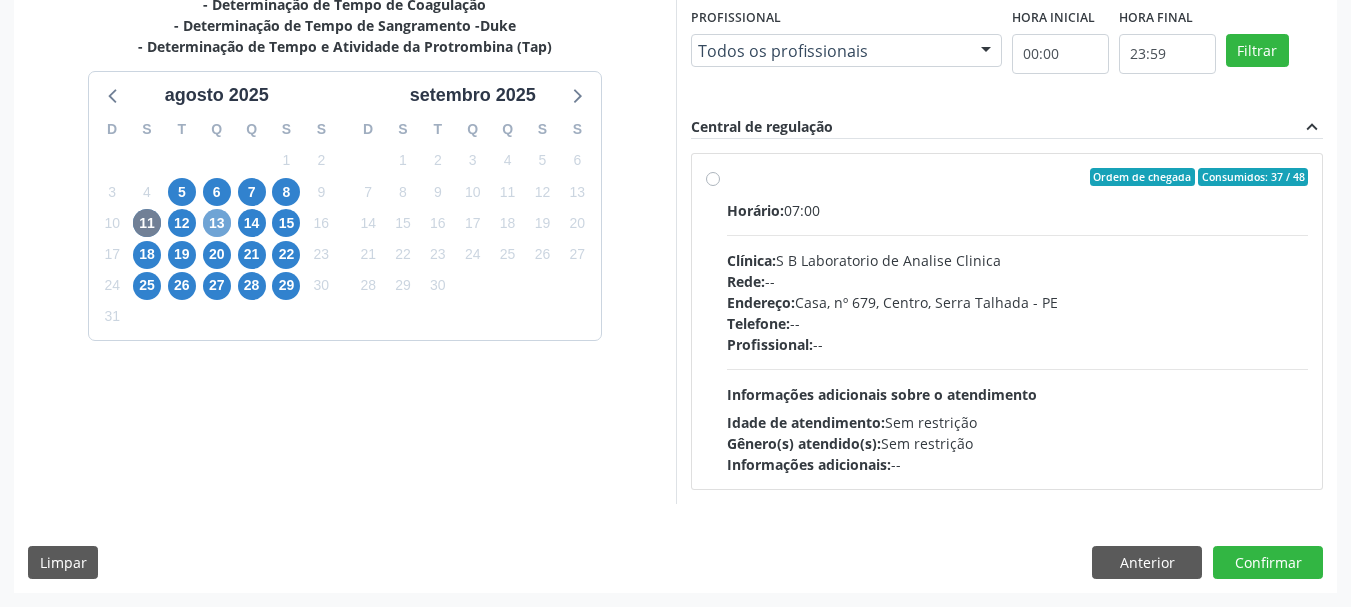 click on "13" at bounding box center (217, 223) 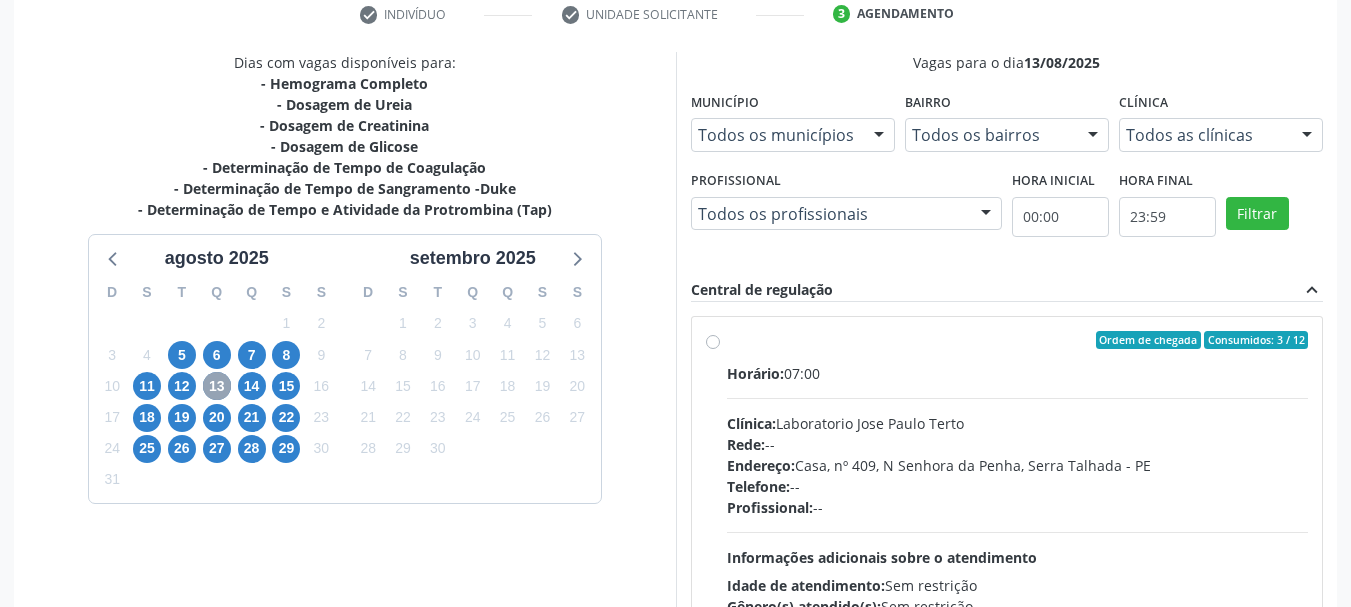 scroll, scrollTop: 552, scrollLeft: 0, axis: vertical 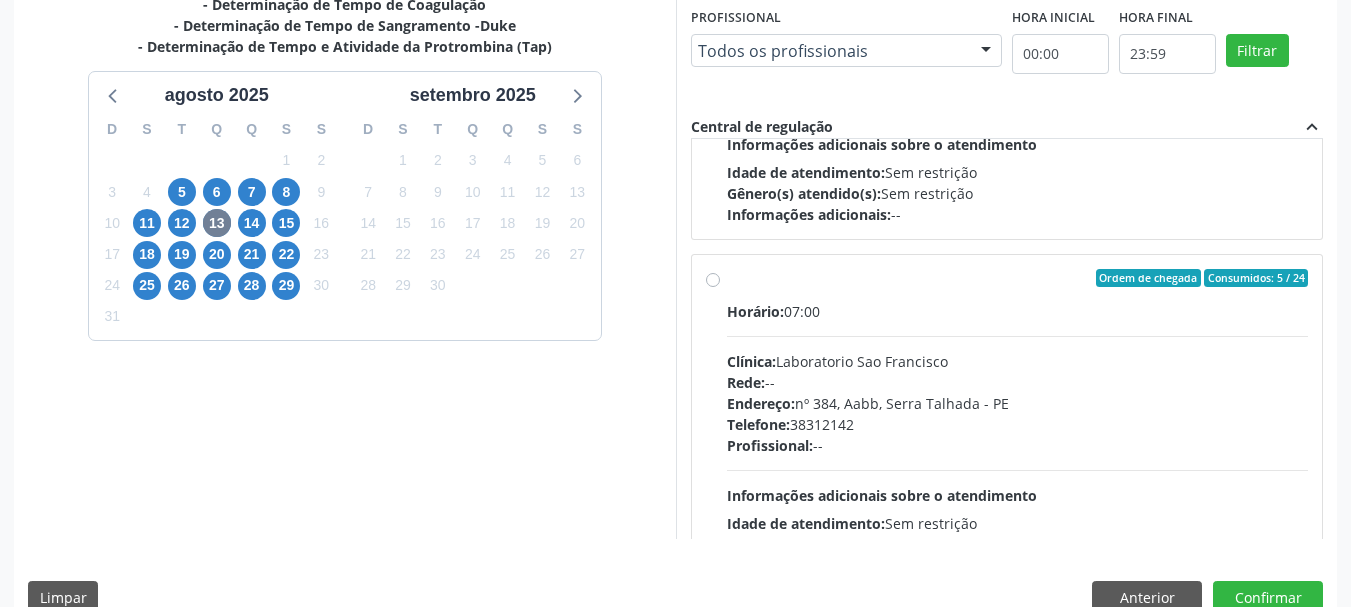 click on "Ordem de chegada
Consumidos: 5 / 24
Horário:   07:00
Clínica:  Laboratorio Sao Francisco
Rede:
--
Endereço:   nº [NUMBER], [NEIGHBORHOOD], [CITY] - [STATE]
Telefone:   [PHONE]
Profissional:
--
Informações adicionais sobre o atendimento
Idade de atendimento:
Sem restrição
Gênero(s) atendido(s):
Sem restrição
Informações adicionais:
--" at bounding box center [1018, 422] 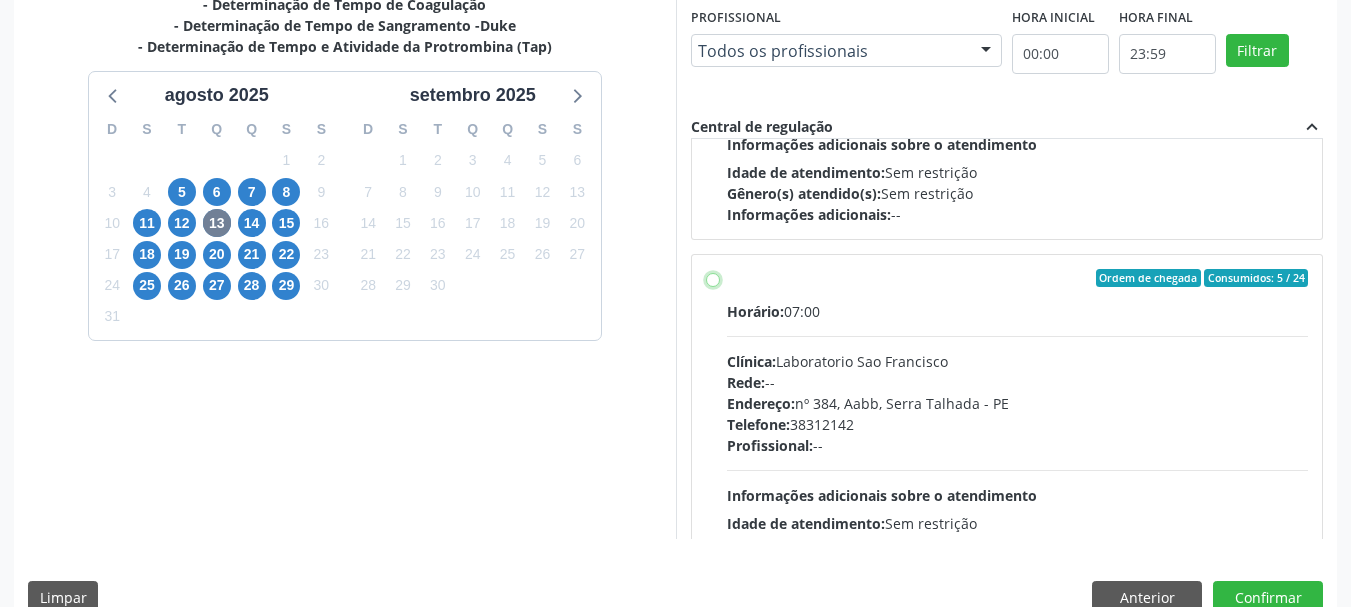 radio on "true" 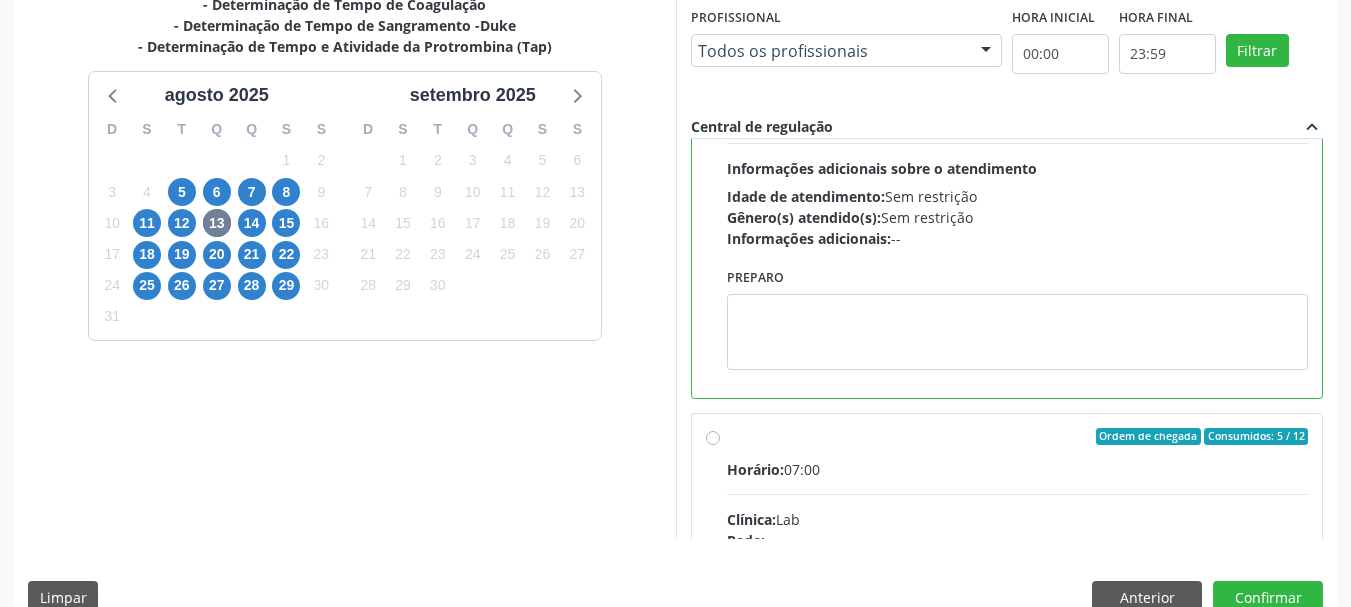 scroll, scrollTop: 1000, scrollLeft: 0, axis: vertical 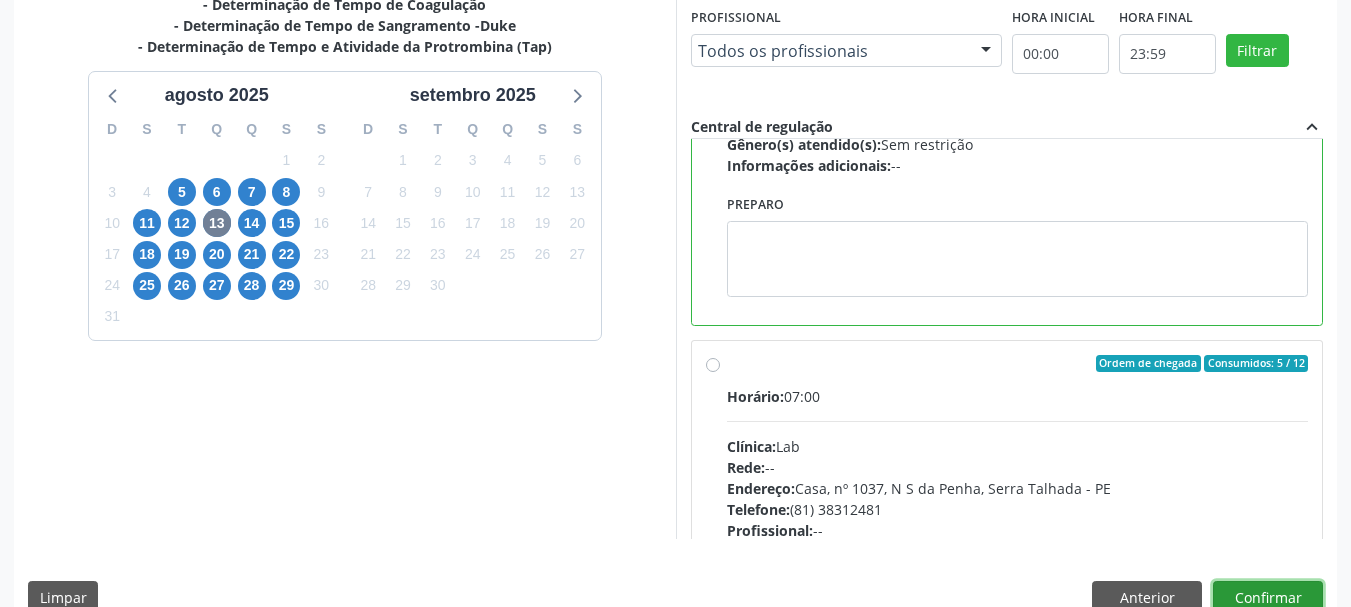 click on "Confirmar" at bounding box center [1268, 598] 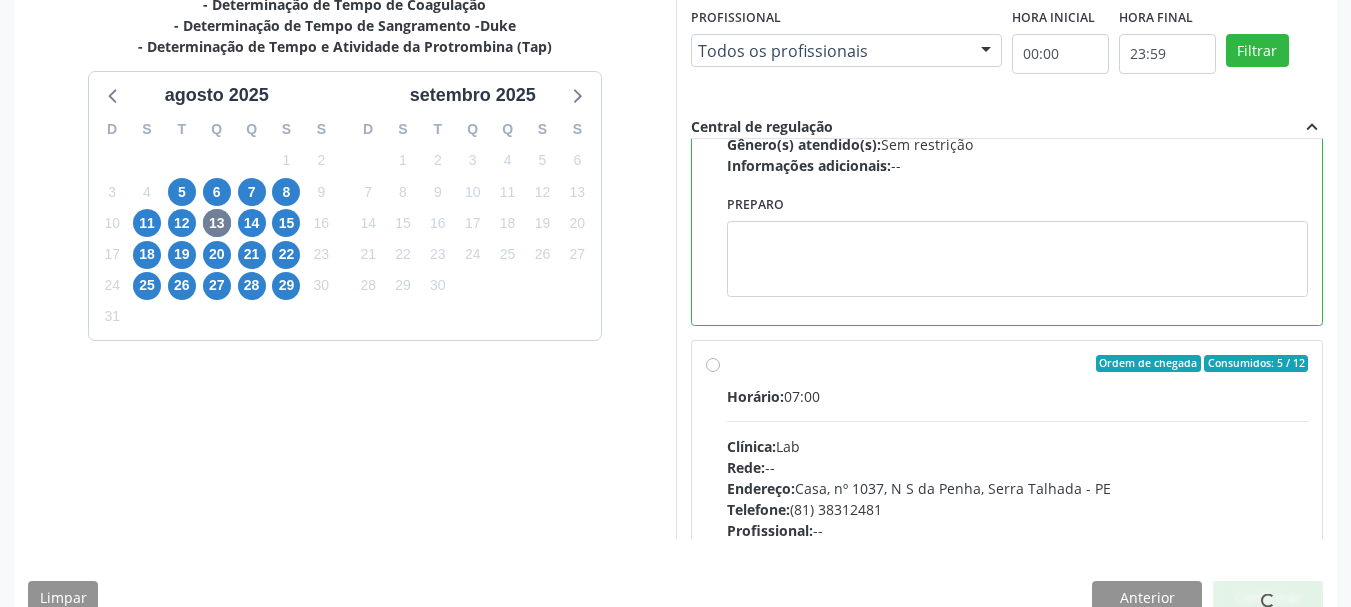 scroll, scrollTop: 60, scrollLeft: 0, axis: vertical 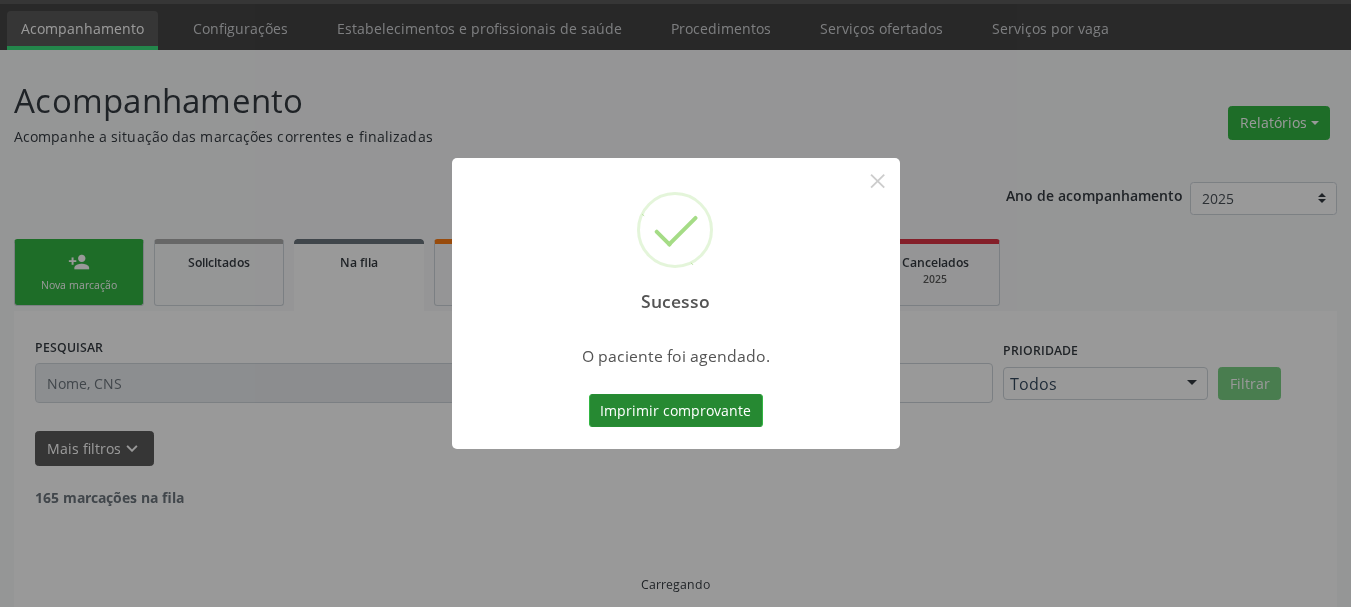 click on "Imprimir comprovante" at bounding box center [676, 411] 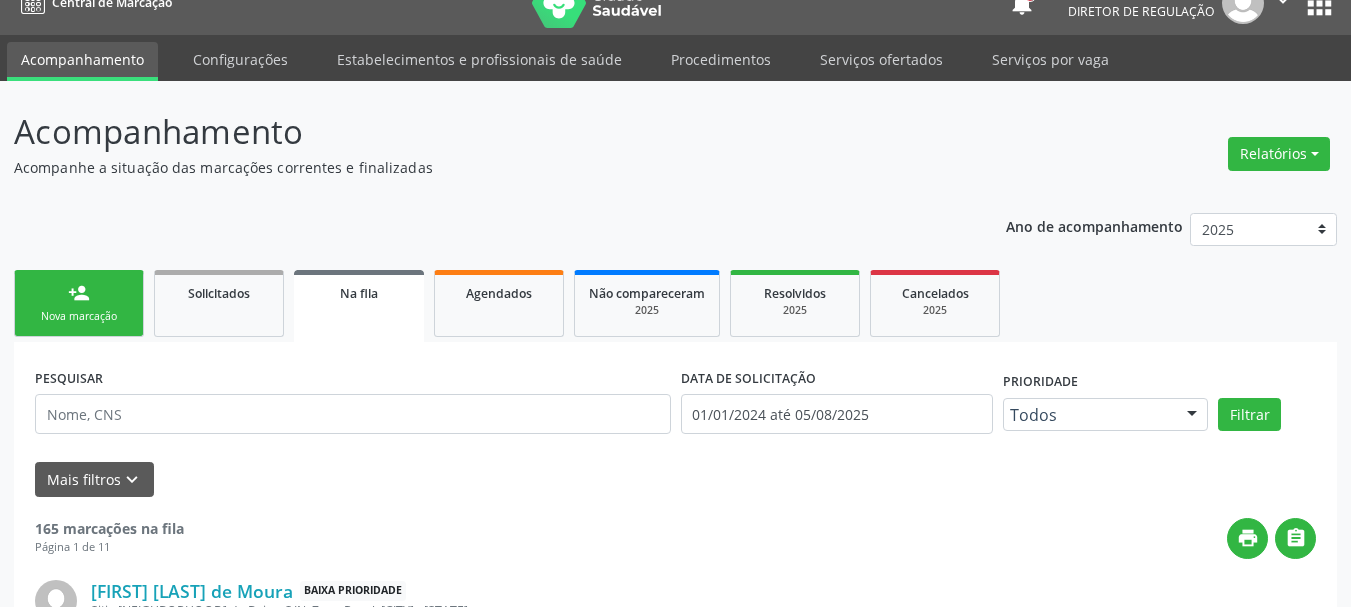 scroll, scrollTop: 0, scrollLeft: 0, axis: both 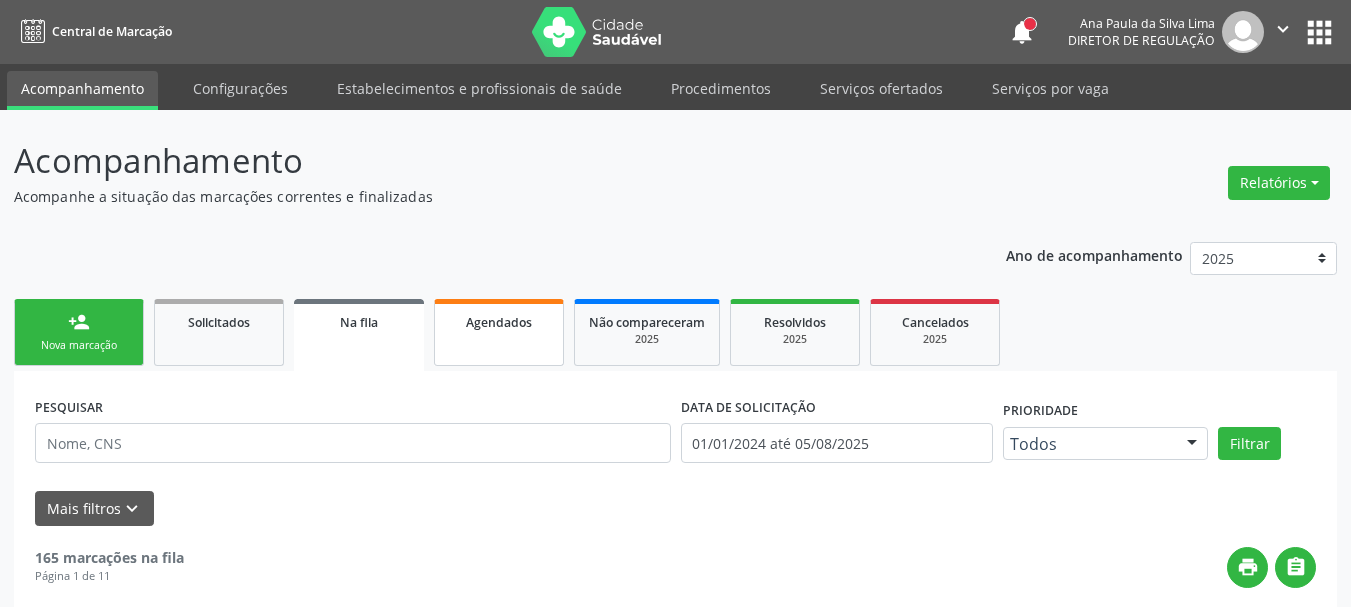 click on "Agendados" at bounding box center [499, 332] 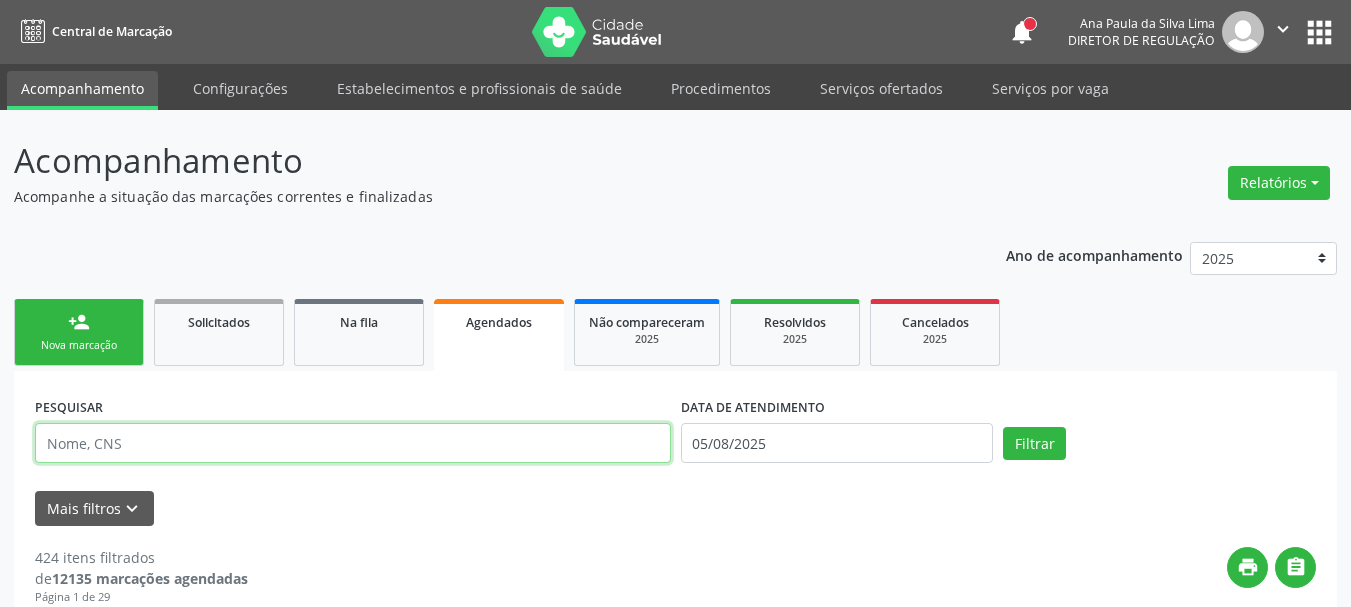 paste on "[PHONE]" 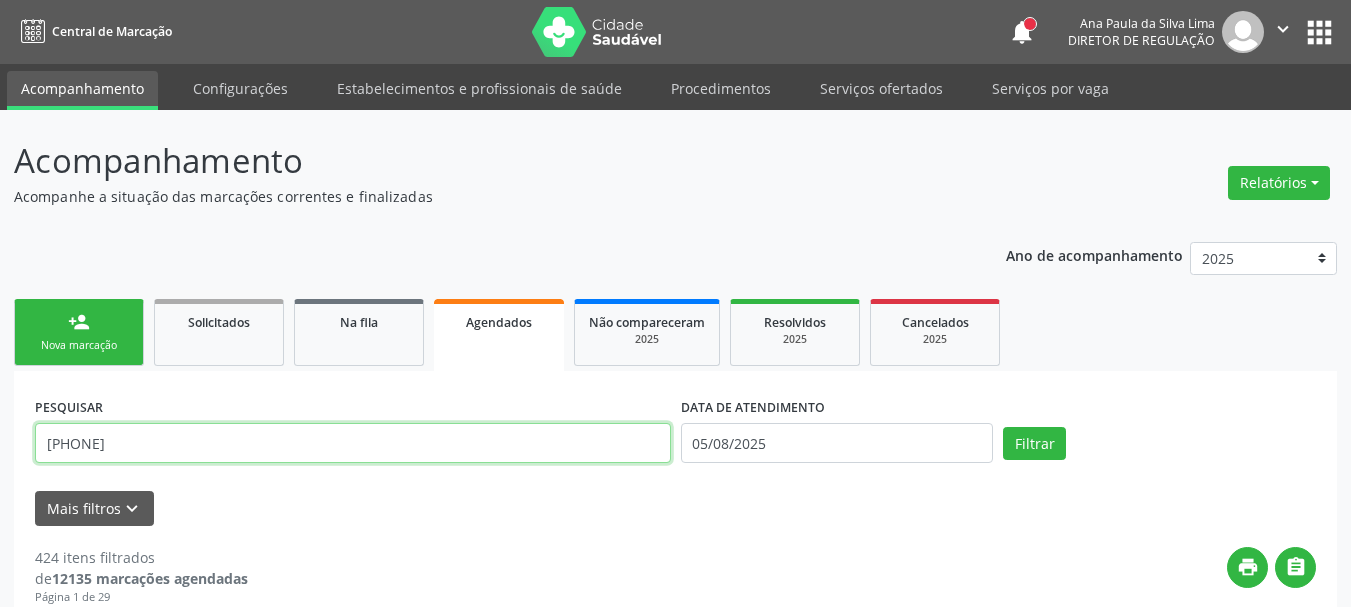 type on "[PHONE]" 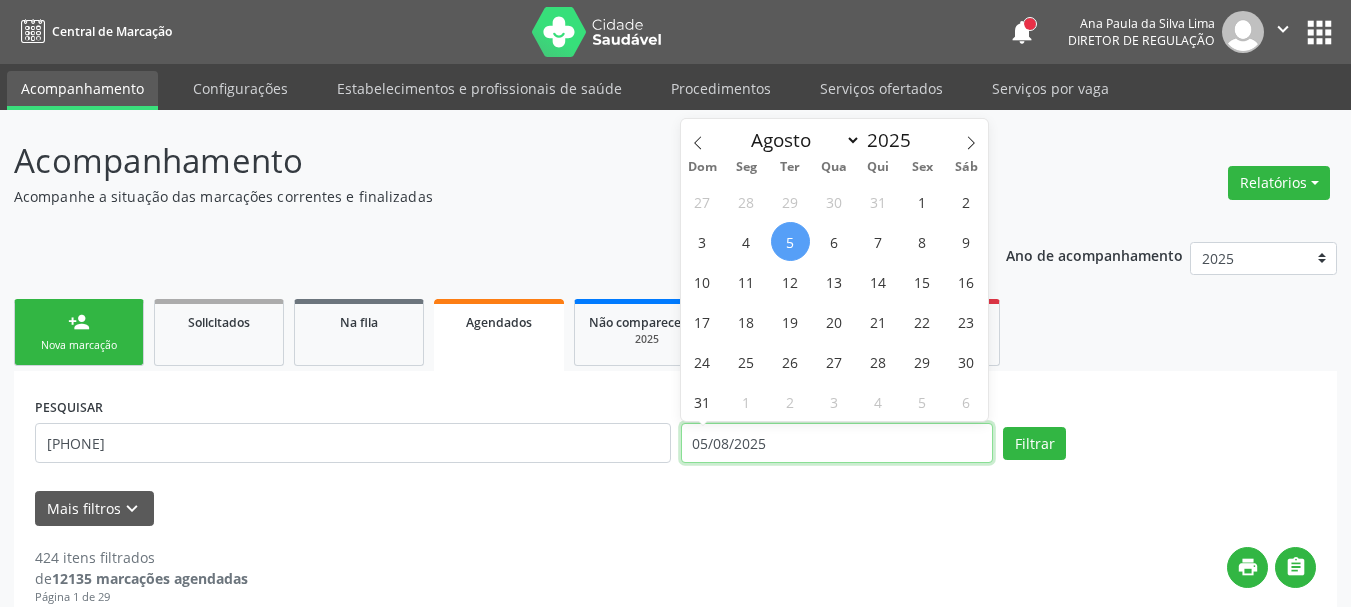 click on "05/08/2025" at bounding box center (837, 443) 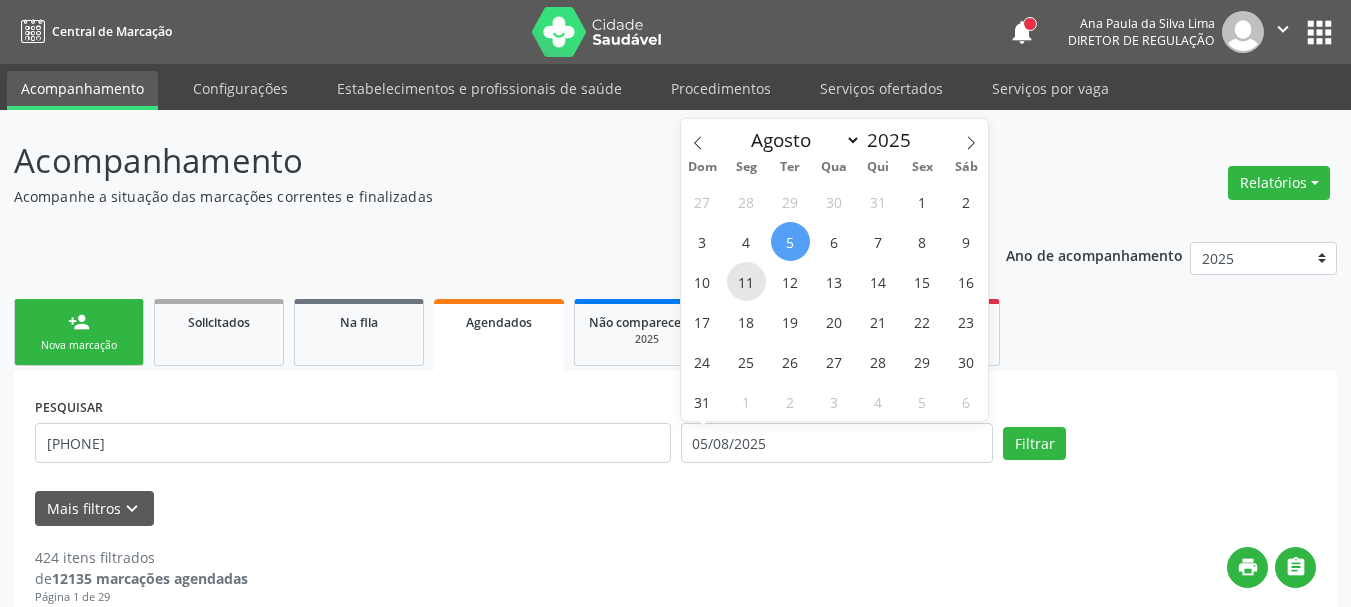 click on "11" at bounding box center [746, 281] 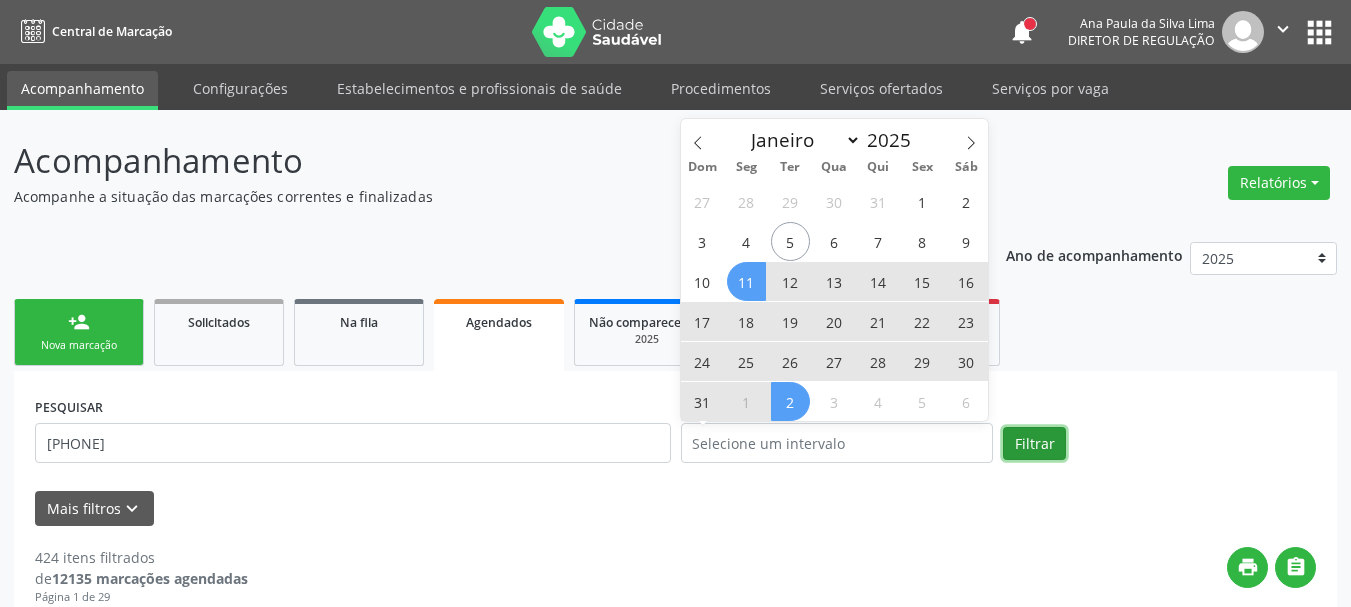 click on "Filtrar" at bounding box center [1034, 444] 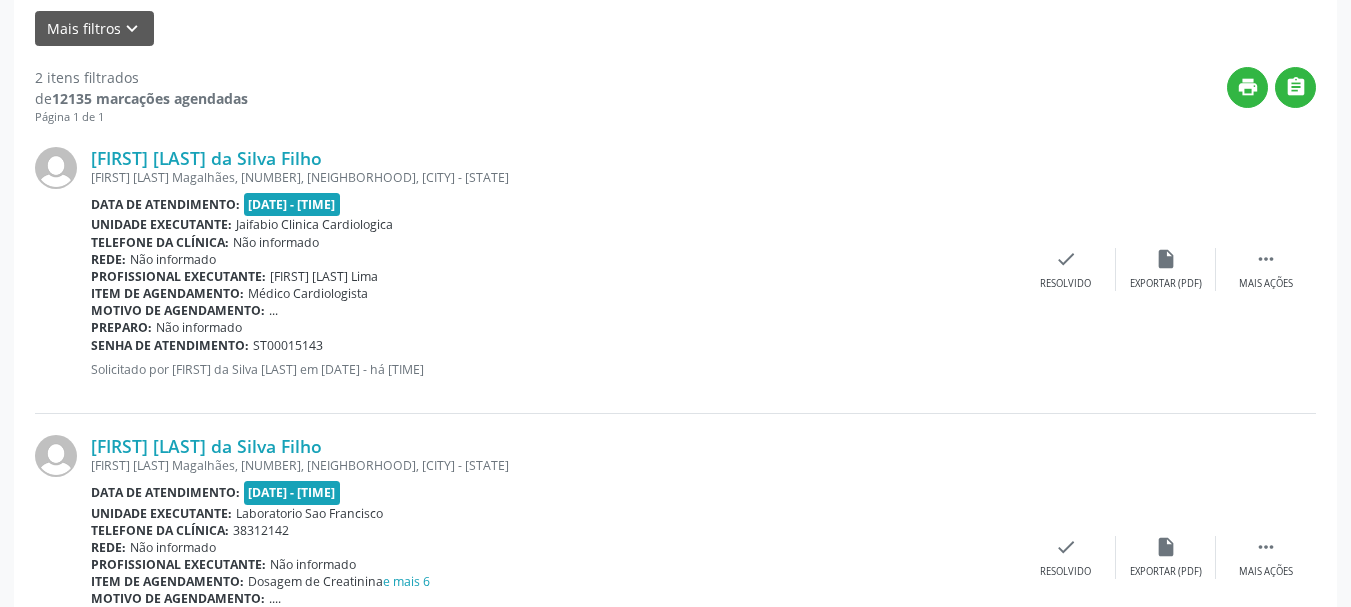 scroll, scrollTop: 481, scrollLeft: 0, axis: vertical 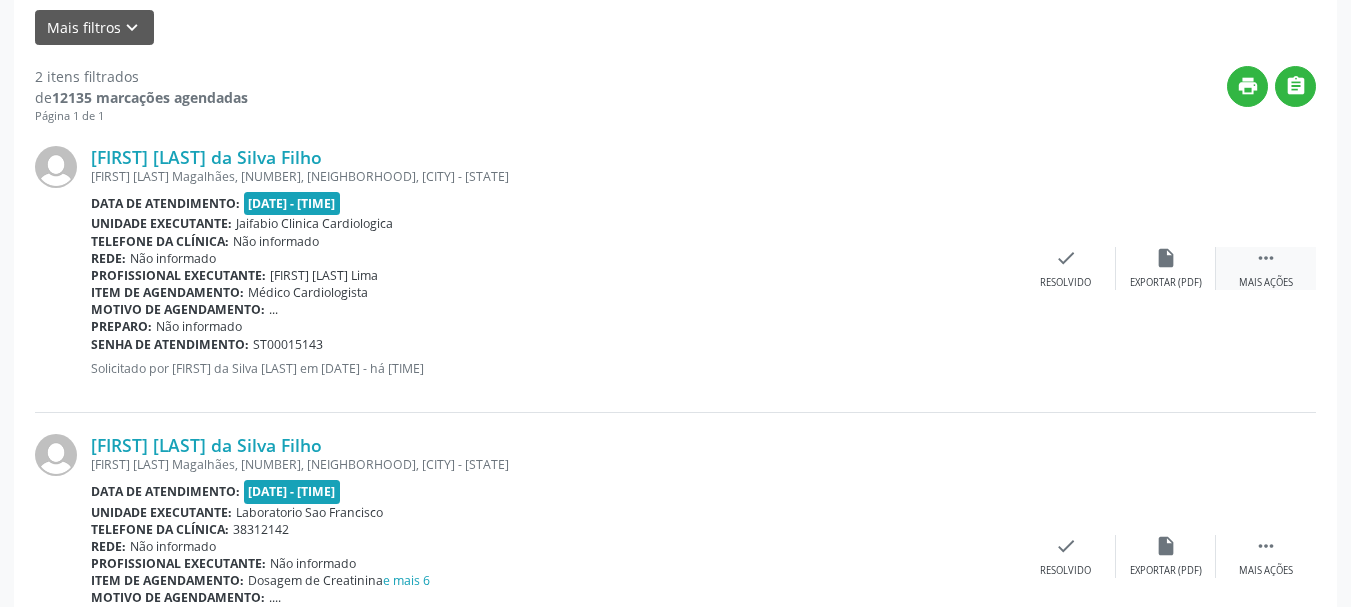 click on "" at bounding box center [1266, 258] 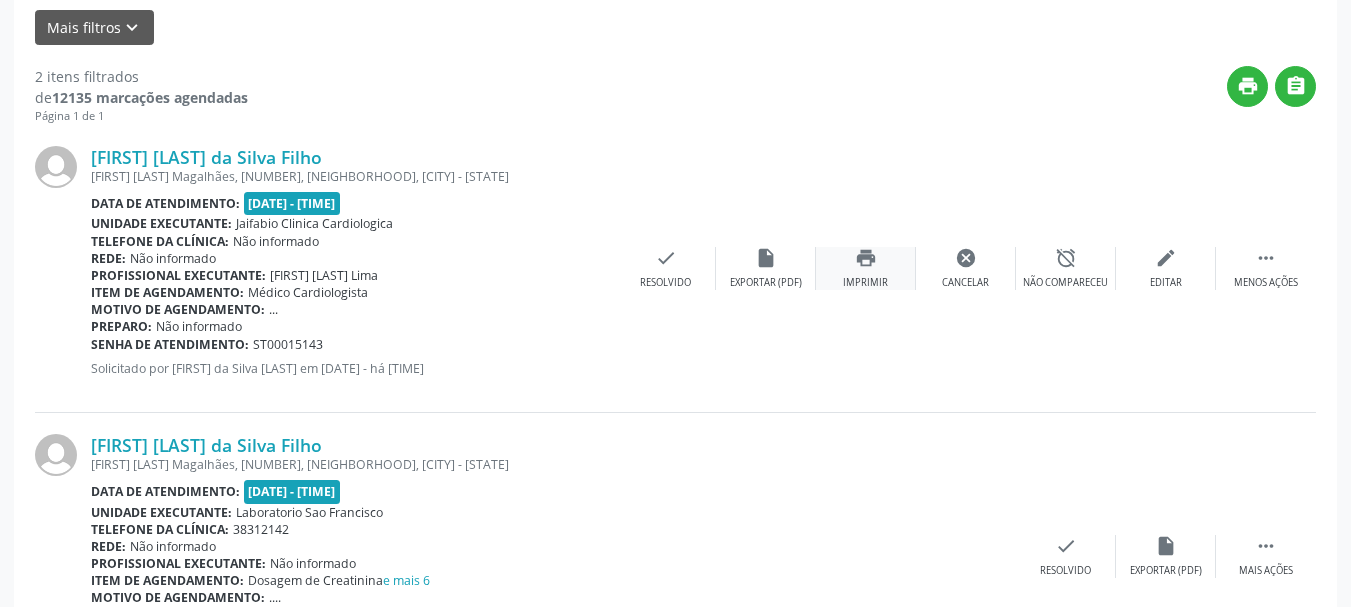 click on "print
Imprimir" at bounding box center [866, 268] 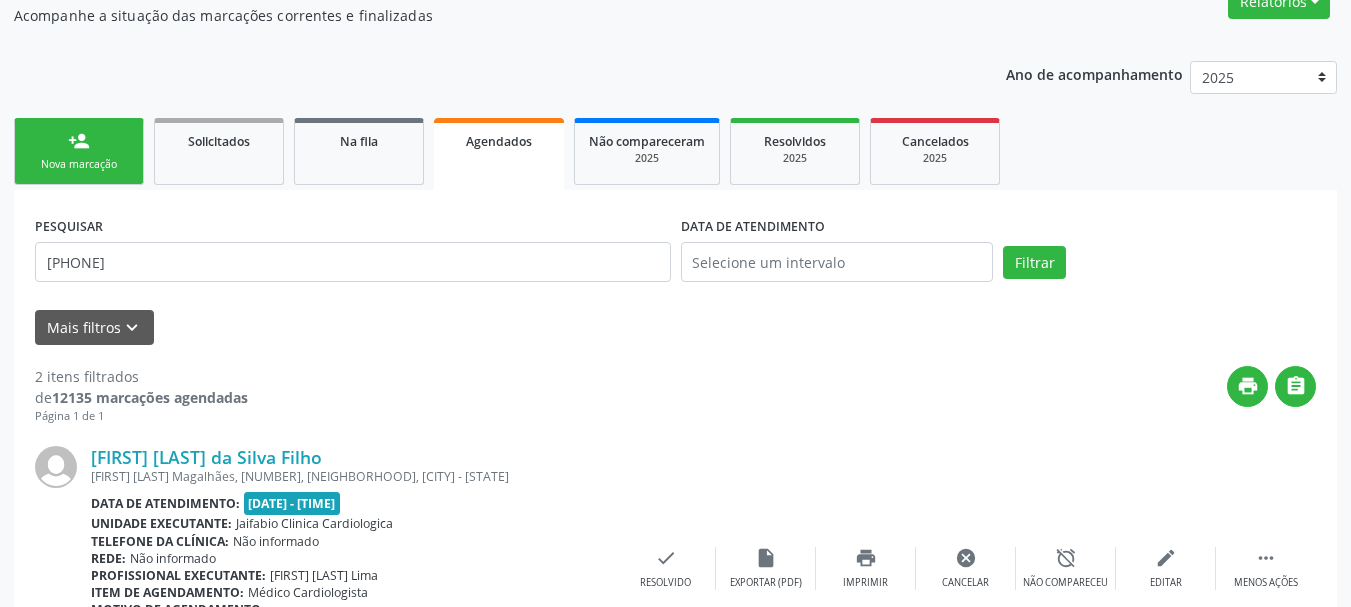 scroll, scrollTop: 0, scrollLeft: 0, axis: both 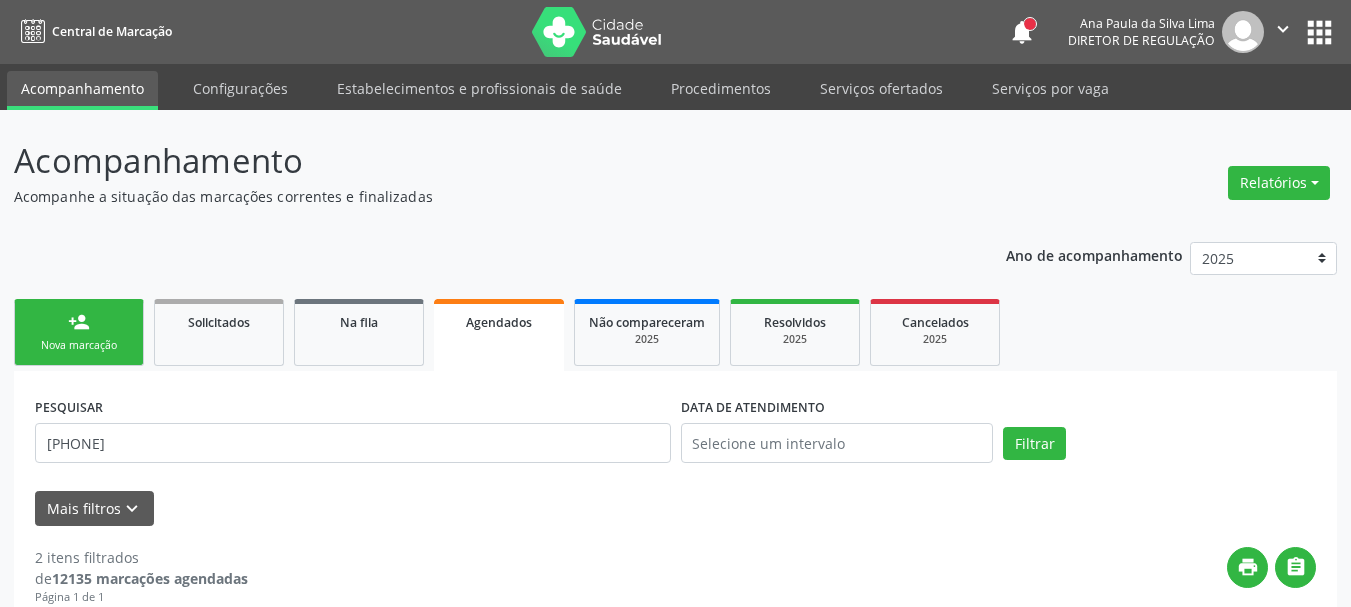 click on "" at bounding box center [1283, 29] 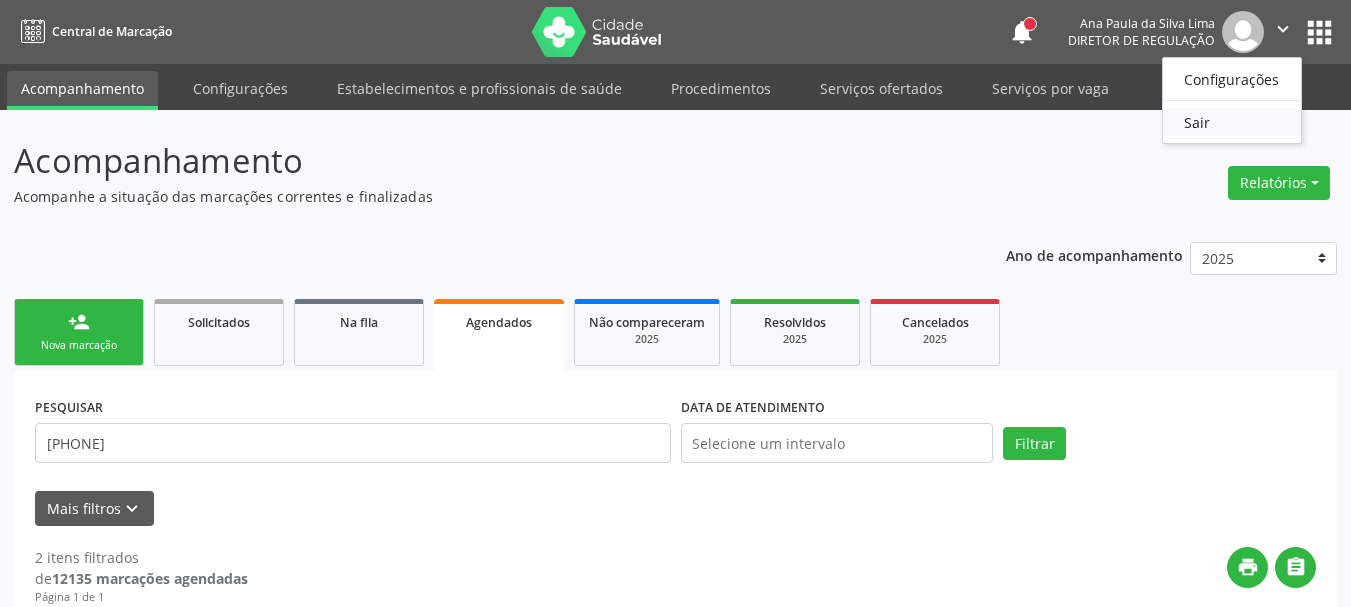 click on "Sair" at bounding box center [1232, 122] 